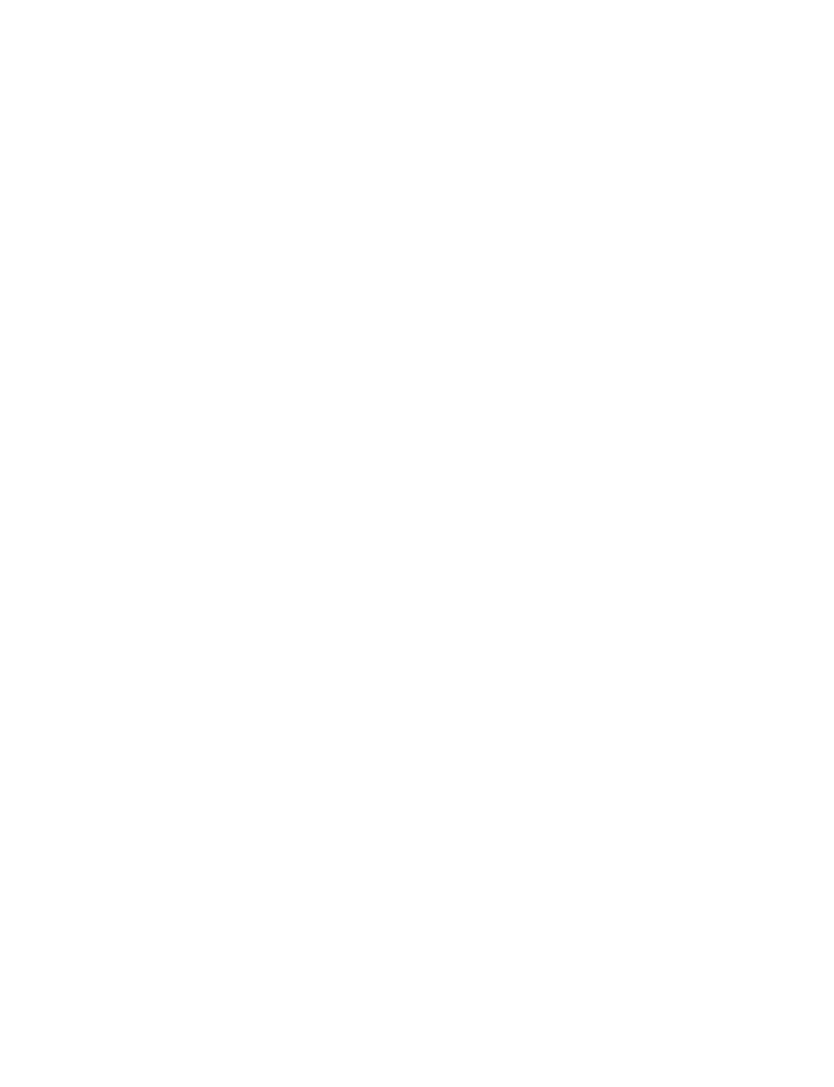scroll, scrollTop: 0, scrollLeft: 0, axis: both 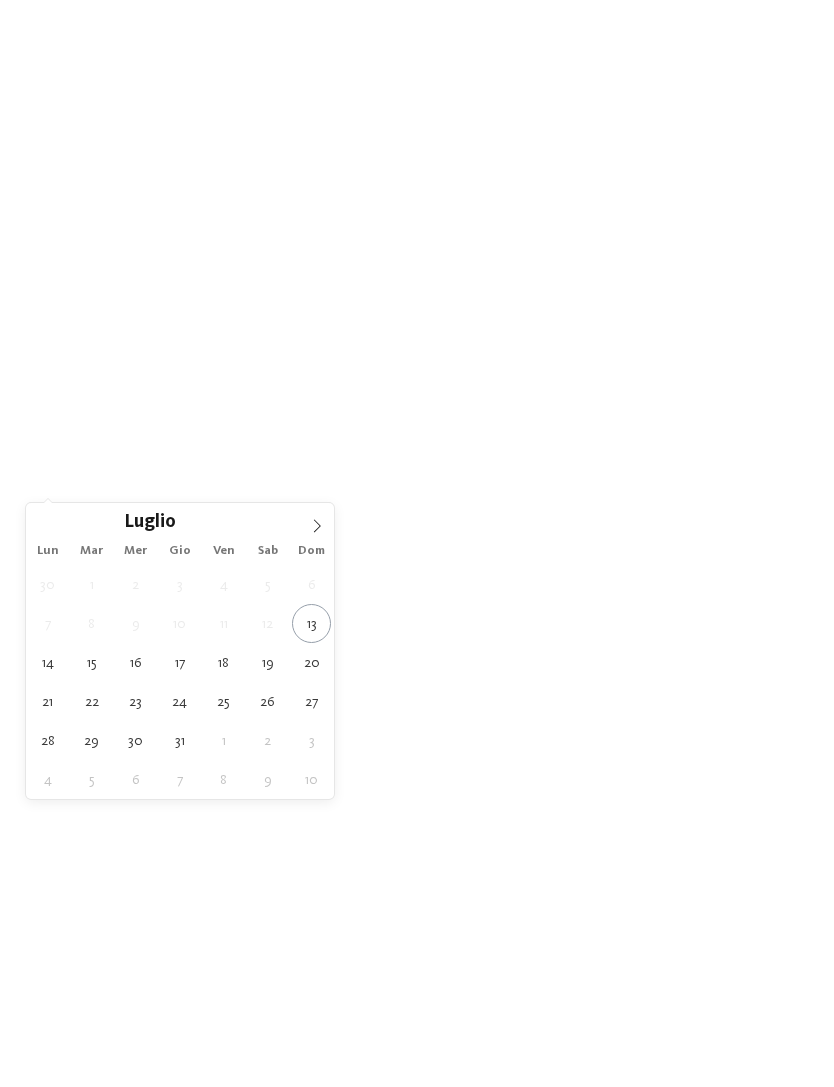 click 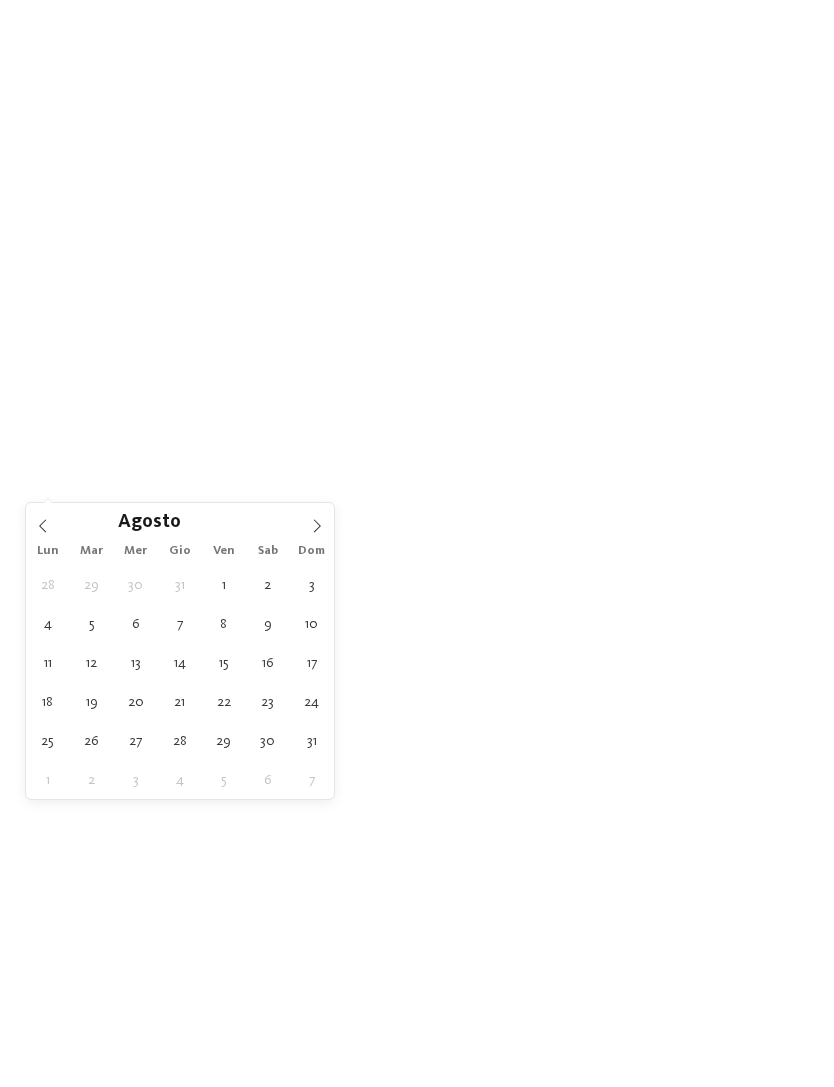 click 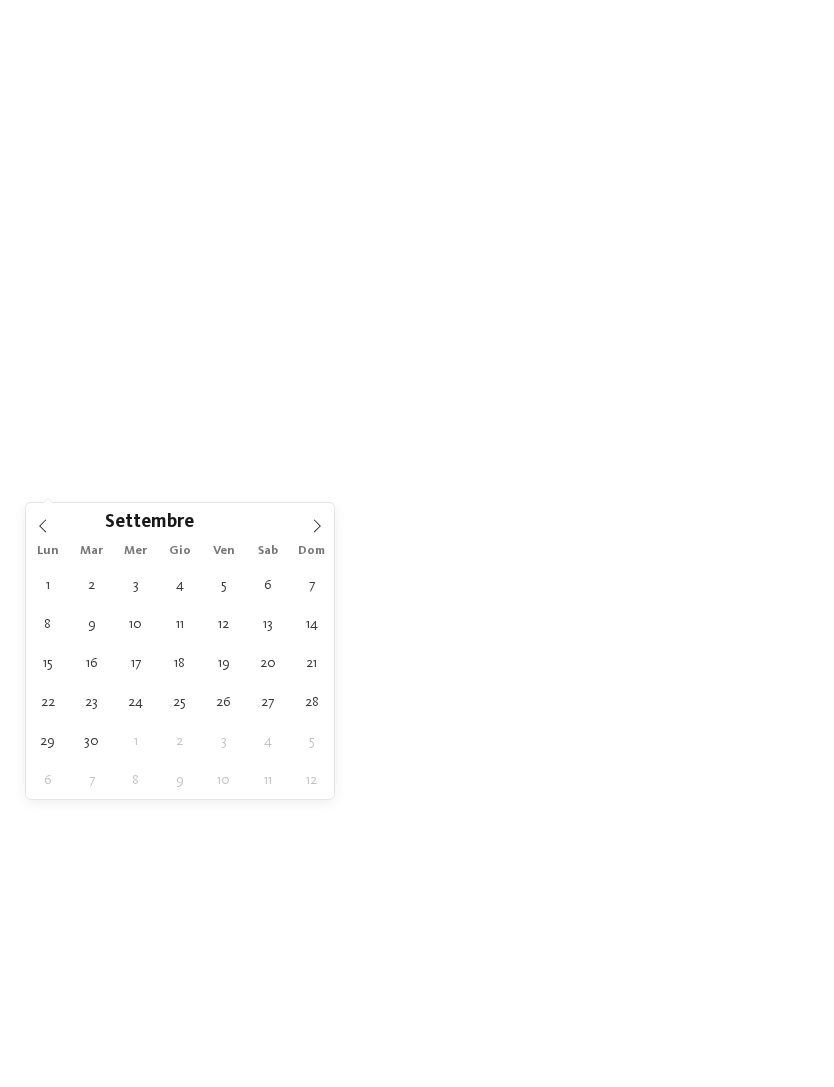 click 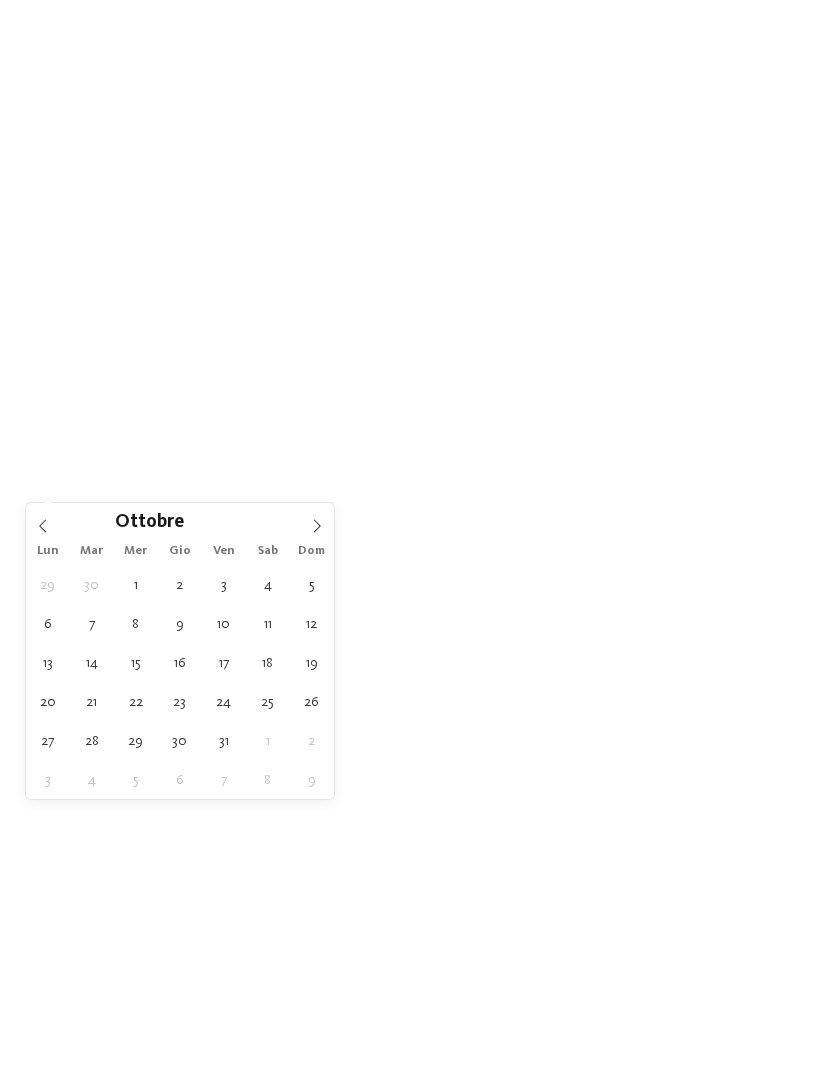 click 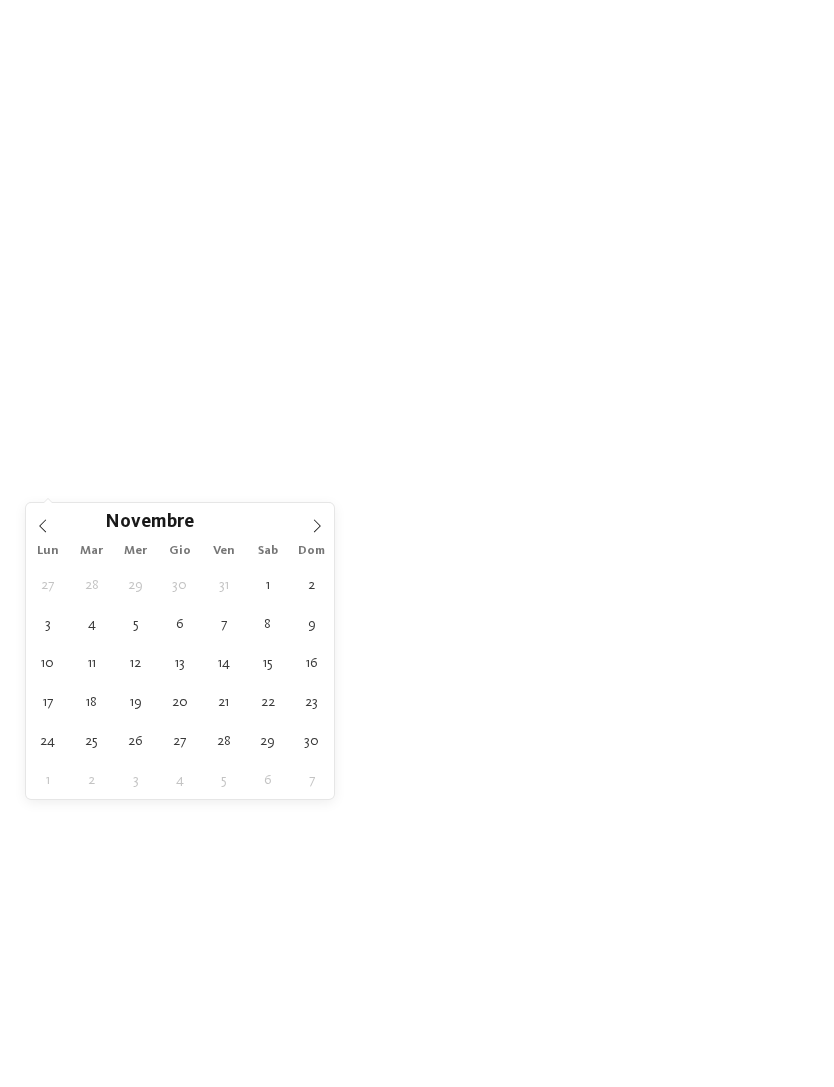 click 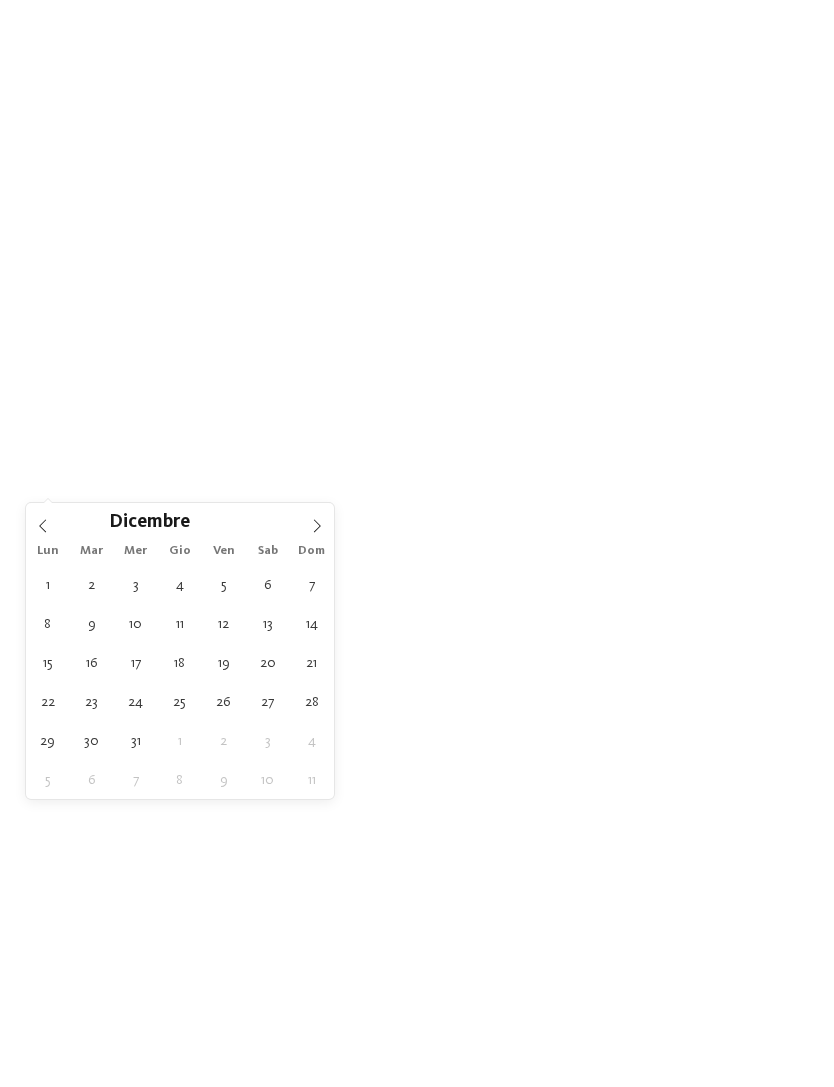 type on "[DATE]" 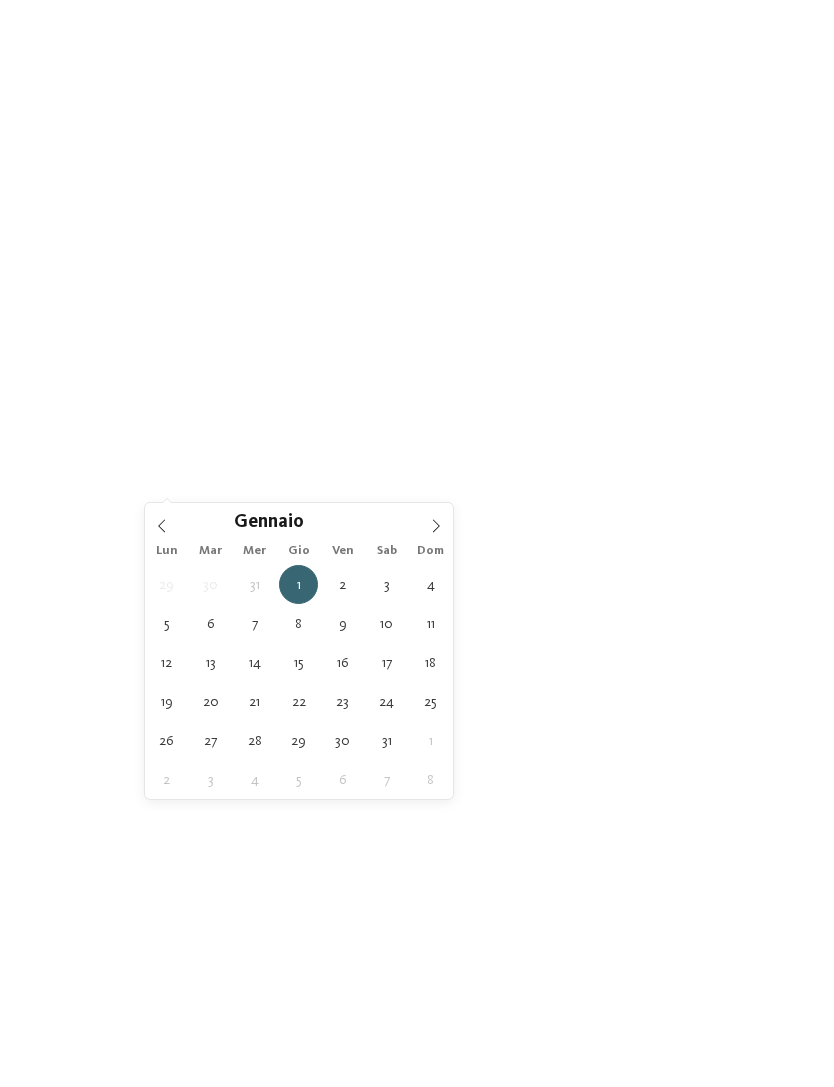 type on "[DATE]" 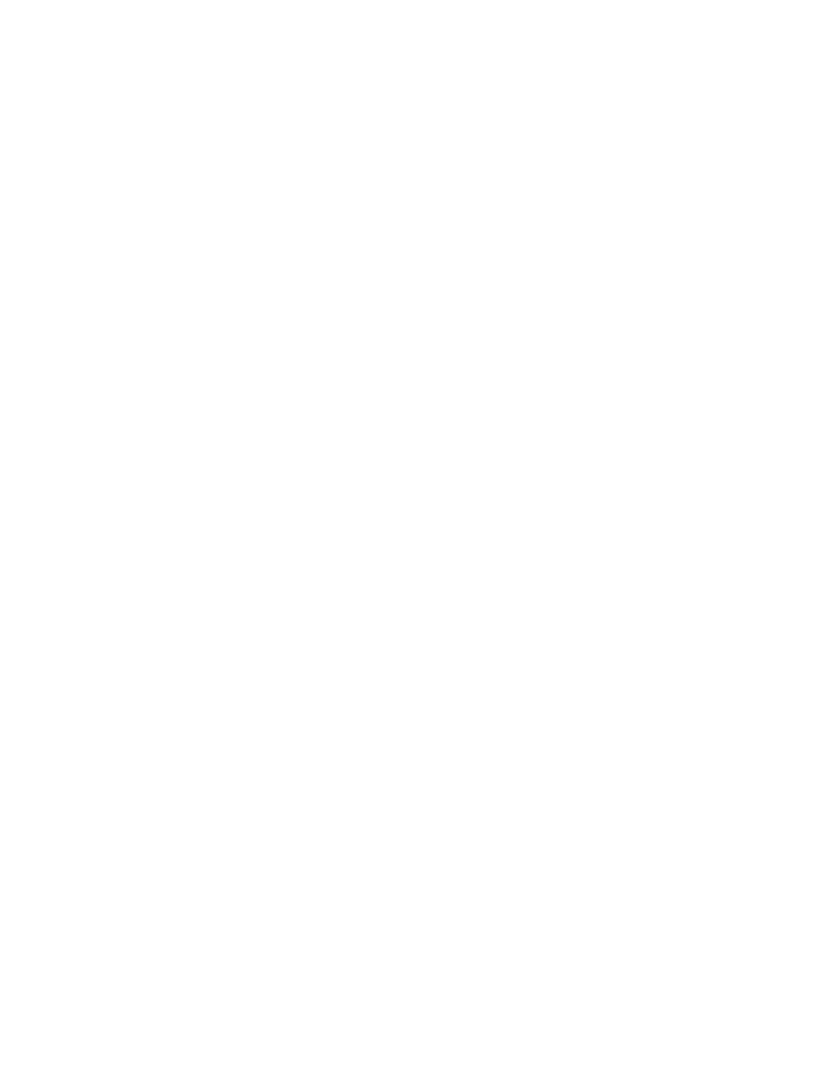 click on "Family Experiences" at bounding box center [577, 446] 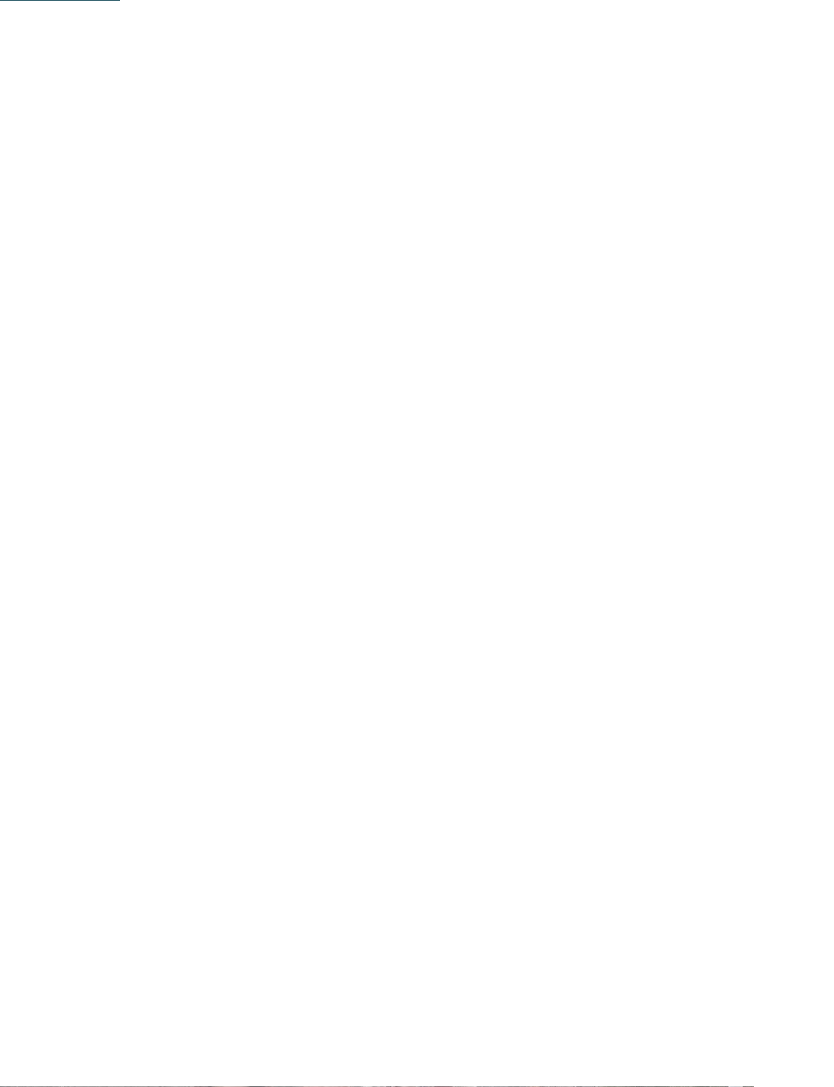 scroll, scrollTop: 783, scrollLeft: 0, axis: vertical 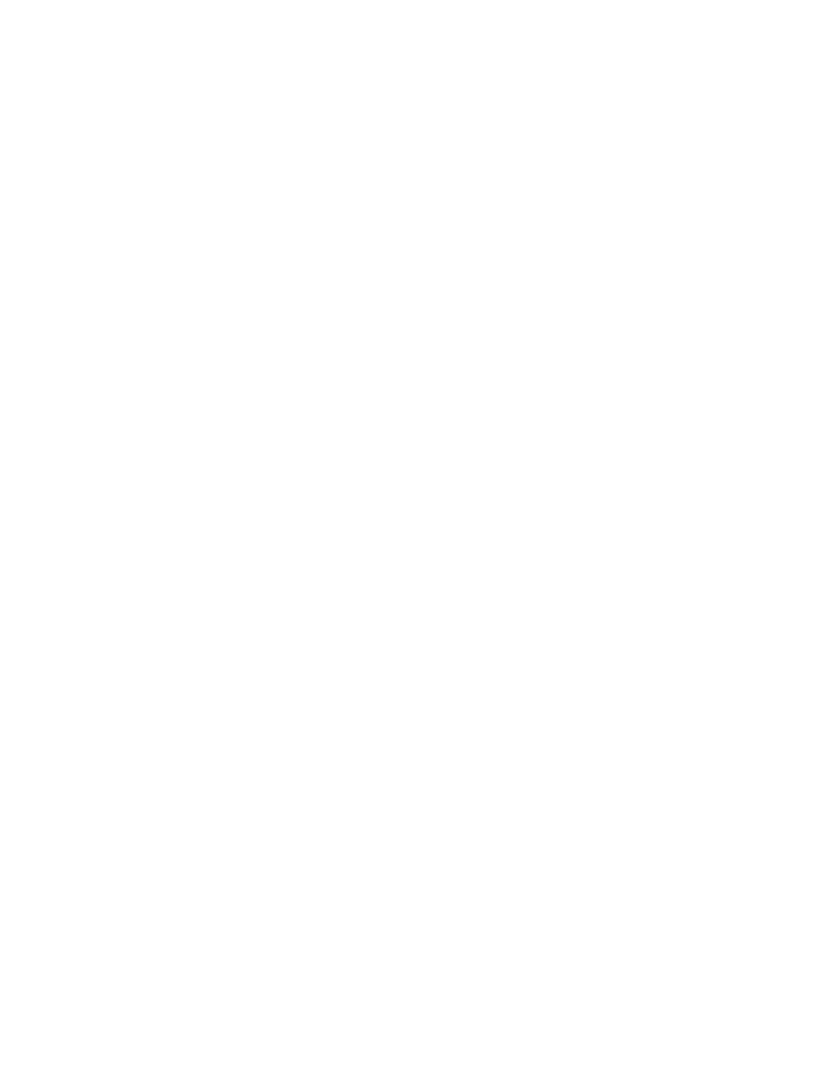click at bounding box center [794, 354] 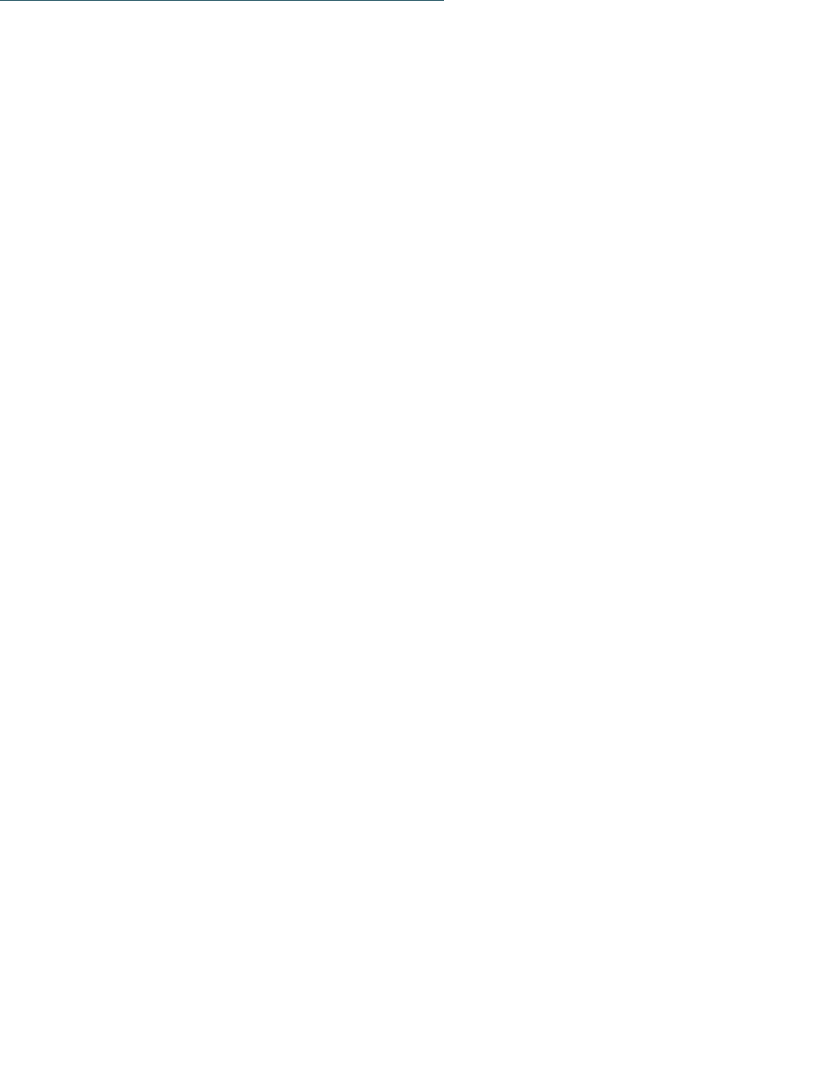 scroll, scrollTop: 2990, scrollLeft: 0, axis: vertical 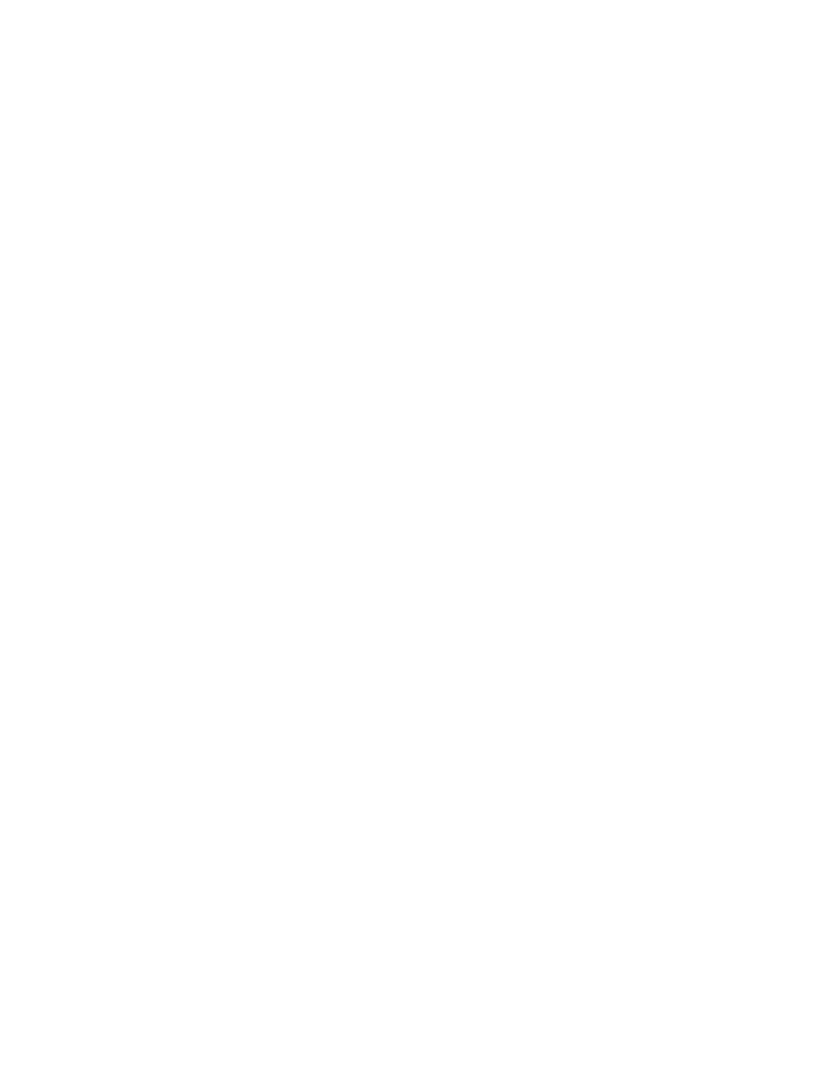 click at bounding box center (794, 715) 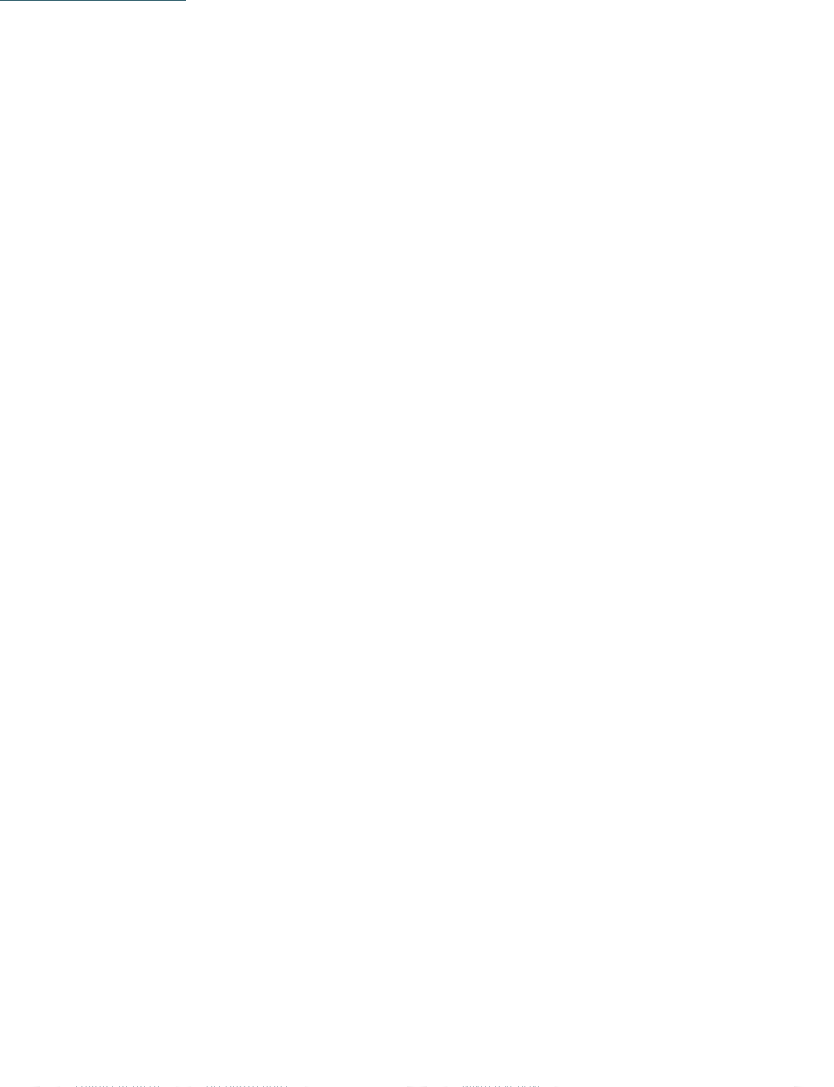 scroll, scrollTop: 1106, scrollLeft: 0, axis: vertical 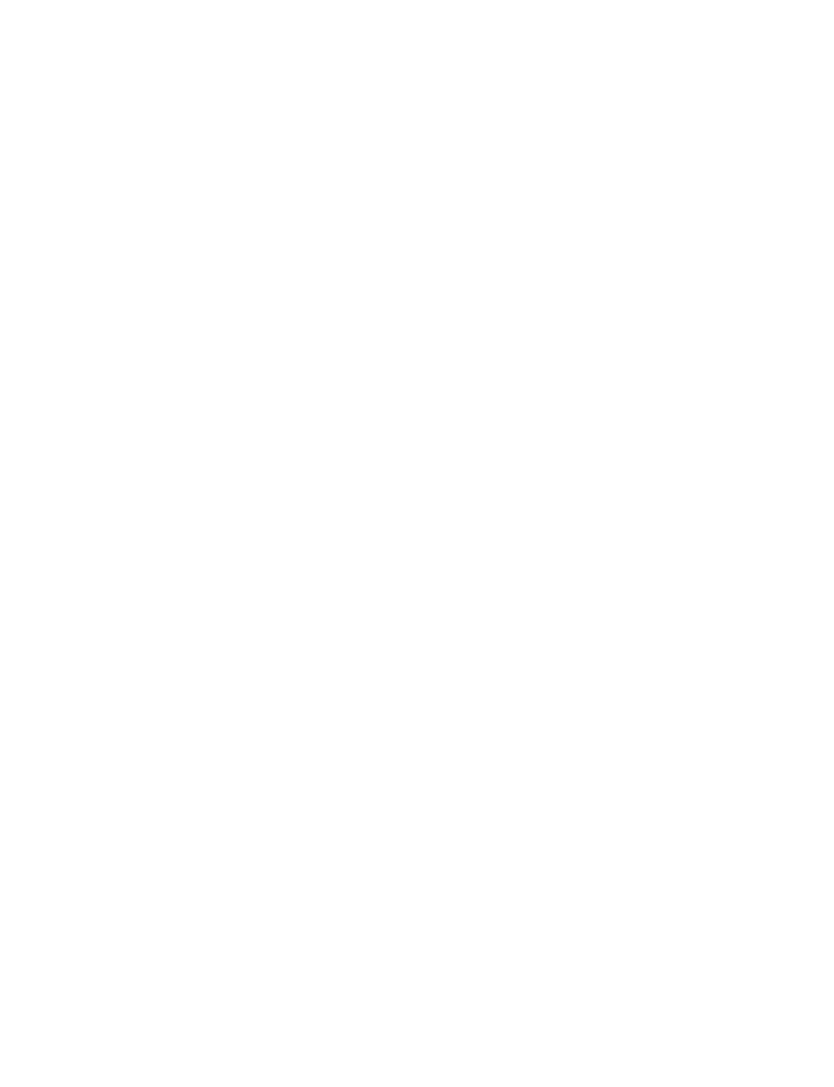 click on "continua a leggere" at bounding box center (138, 616) 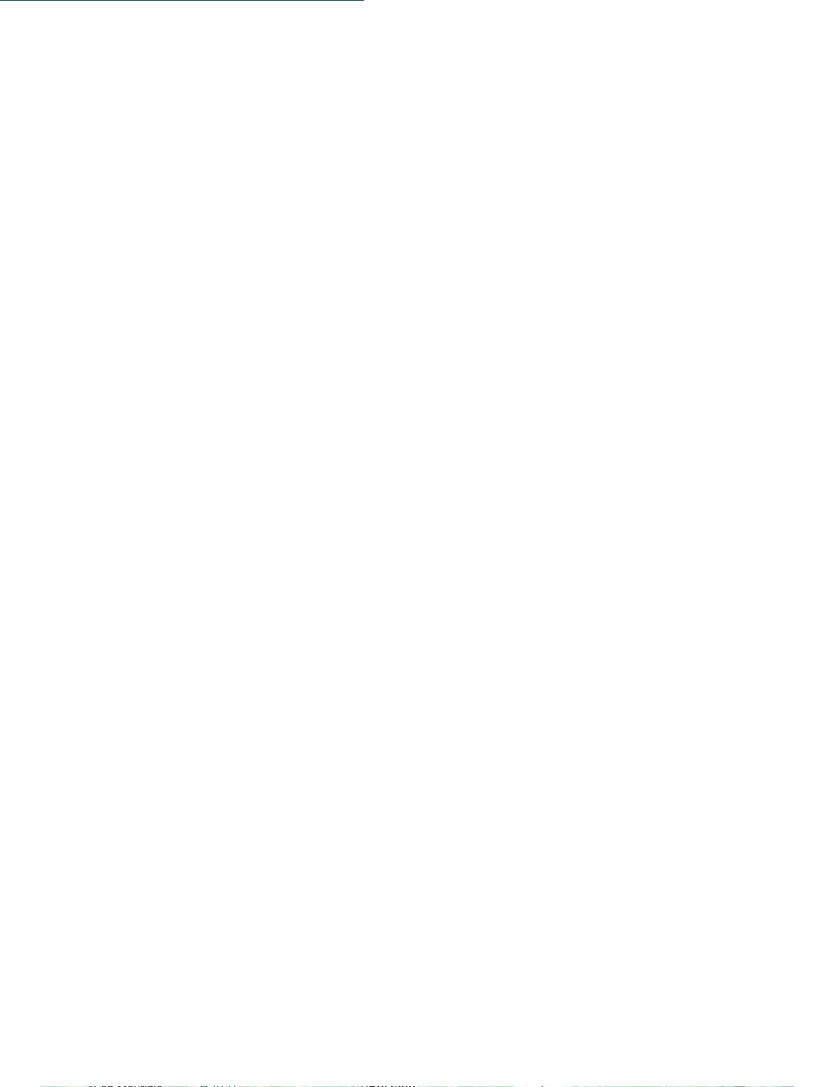 scroll, scrollTop: 2911, scrollLeft: 0, axis: vertical 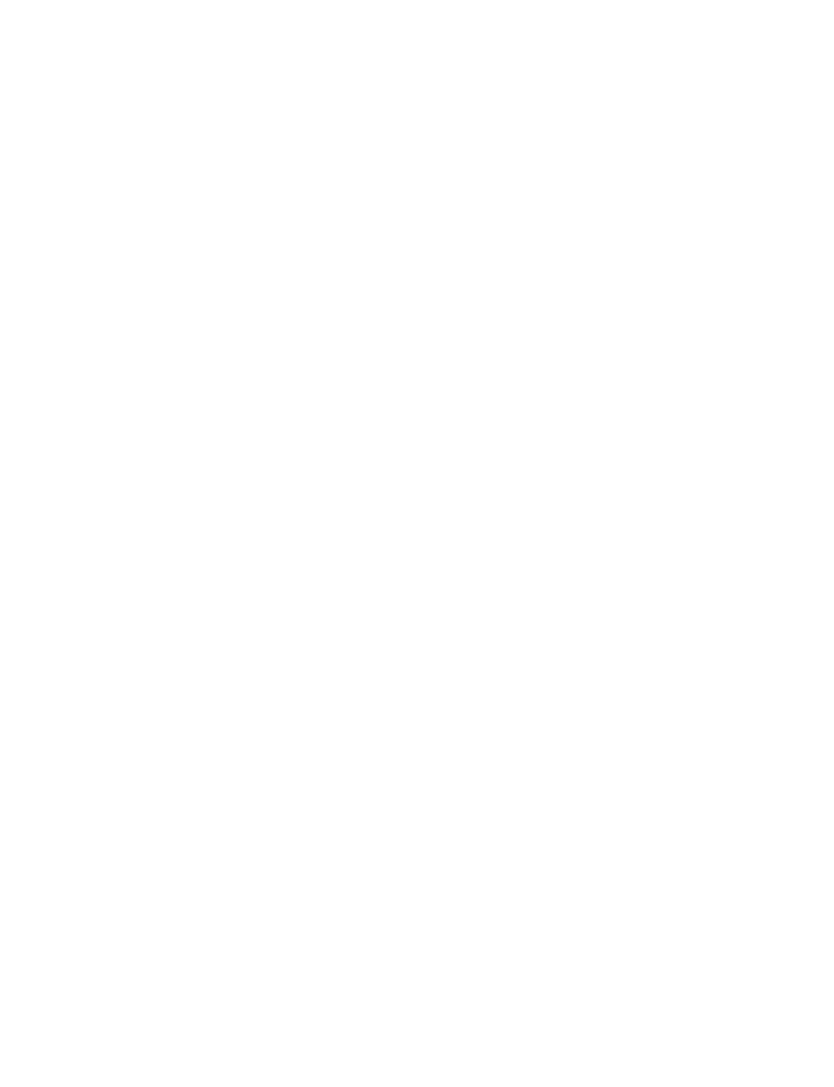 click at bounding box center (417, 360) 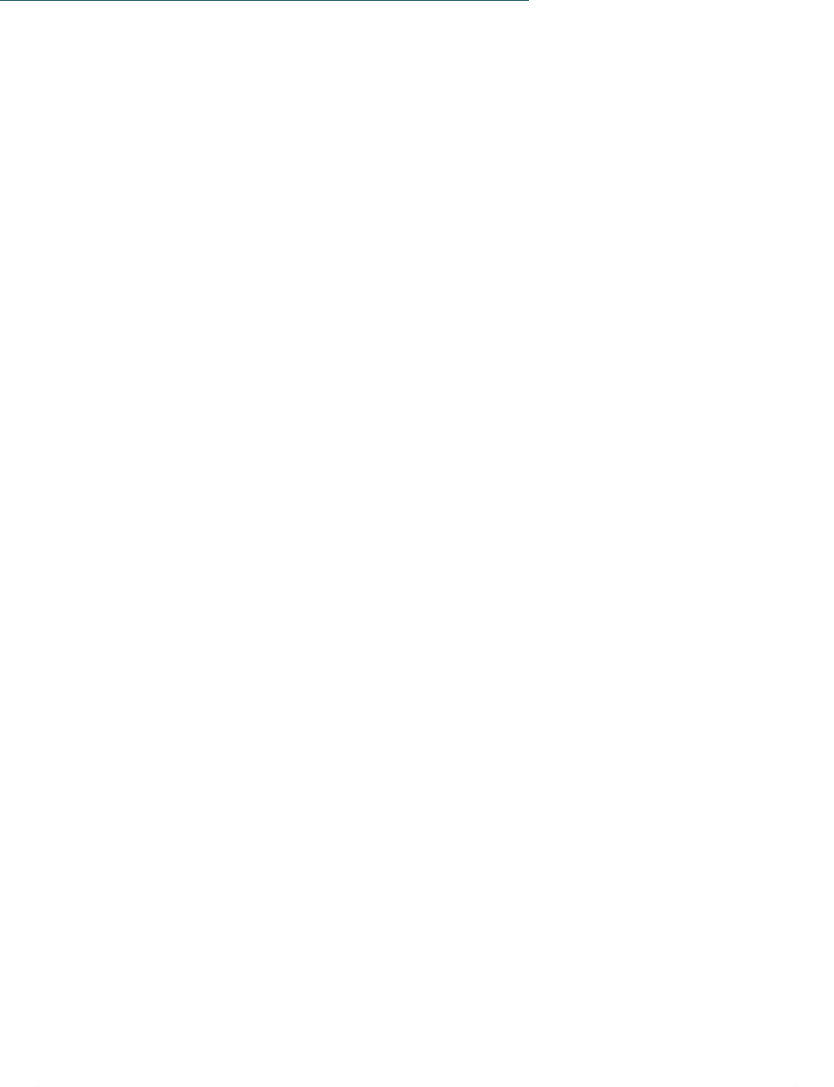 scroll, scrollTop: 4304, scrollLeft: 0, axis: vertical 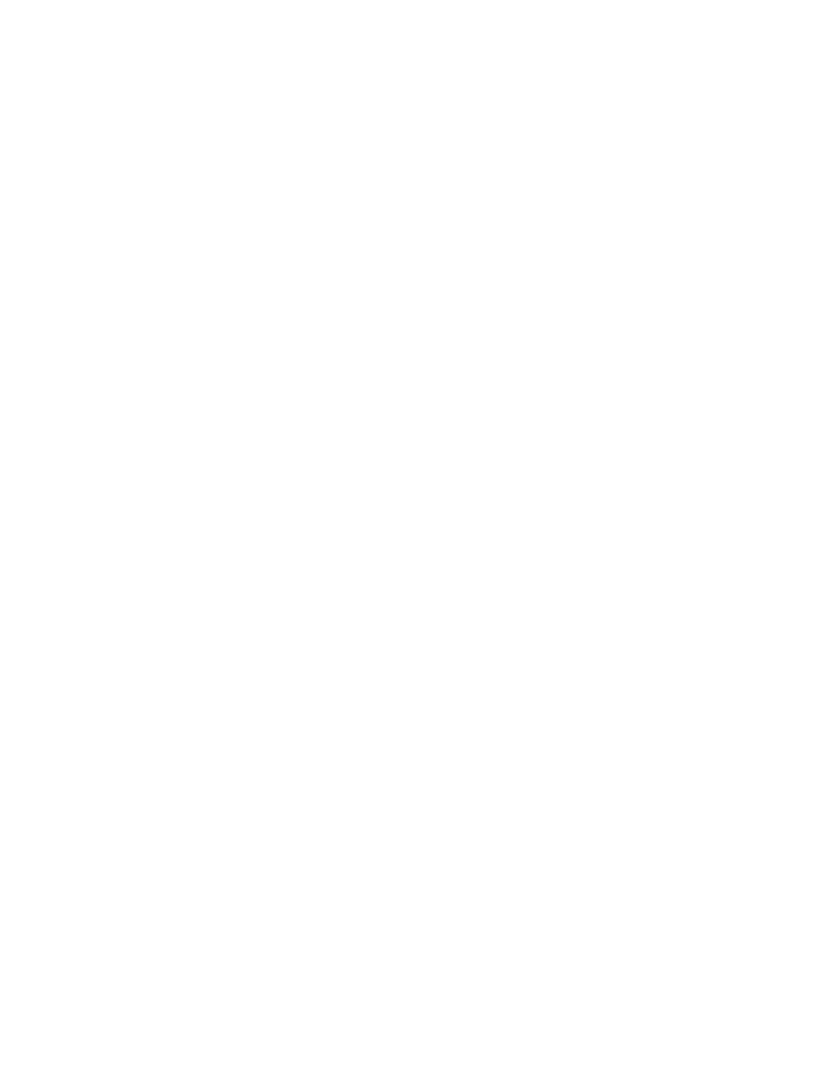 click at bounding box center (794, 511) 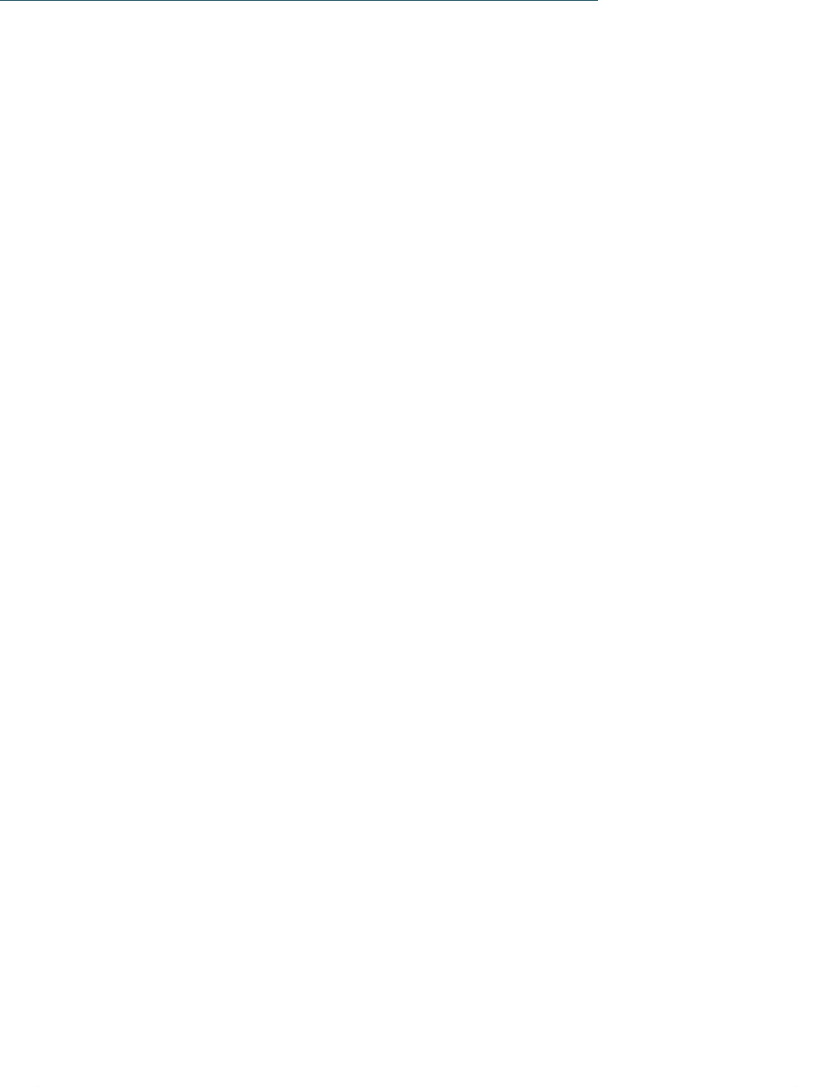 scroll, scrollTop: 4671, scrollLeft: 0, axis: vertical 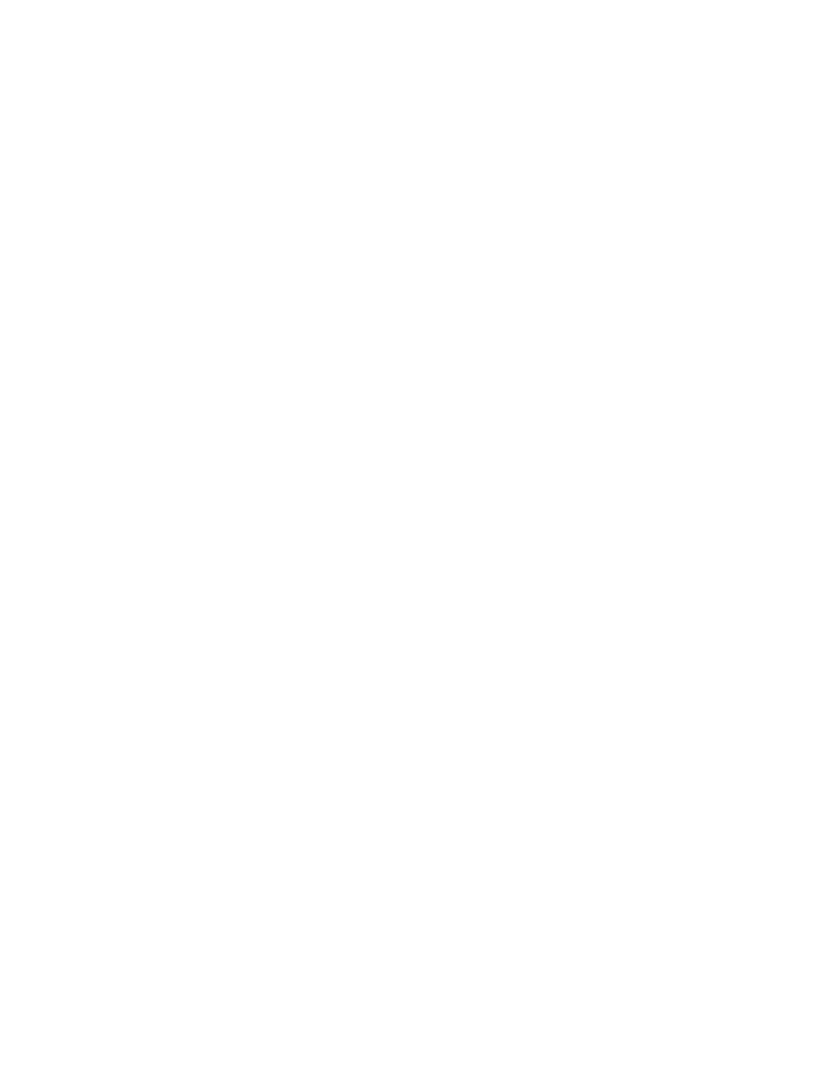 click on "Solo un momento – il sito web sta caricando …
DE
IT" at bounding box center (417, -738) 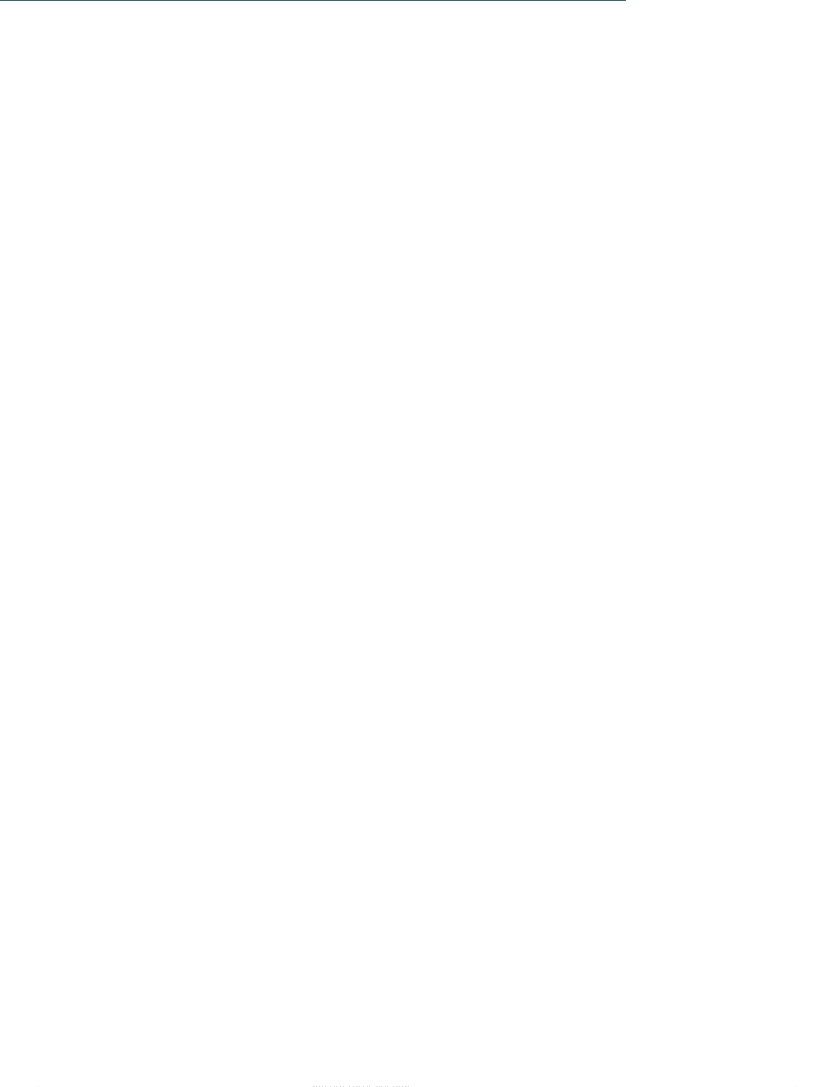 scroll, scrollTop: 4941, scrollLeft: 0, axis: vertical 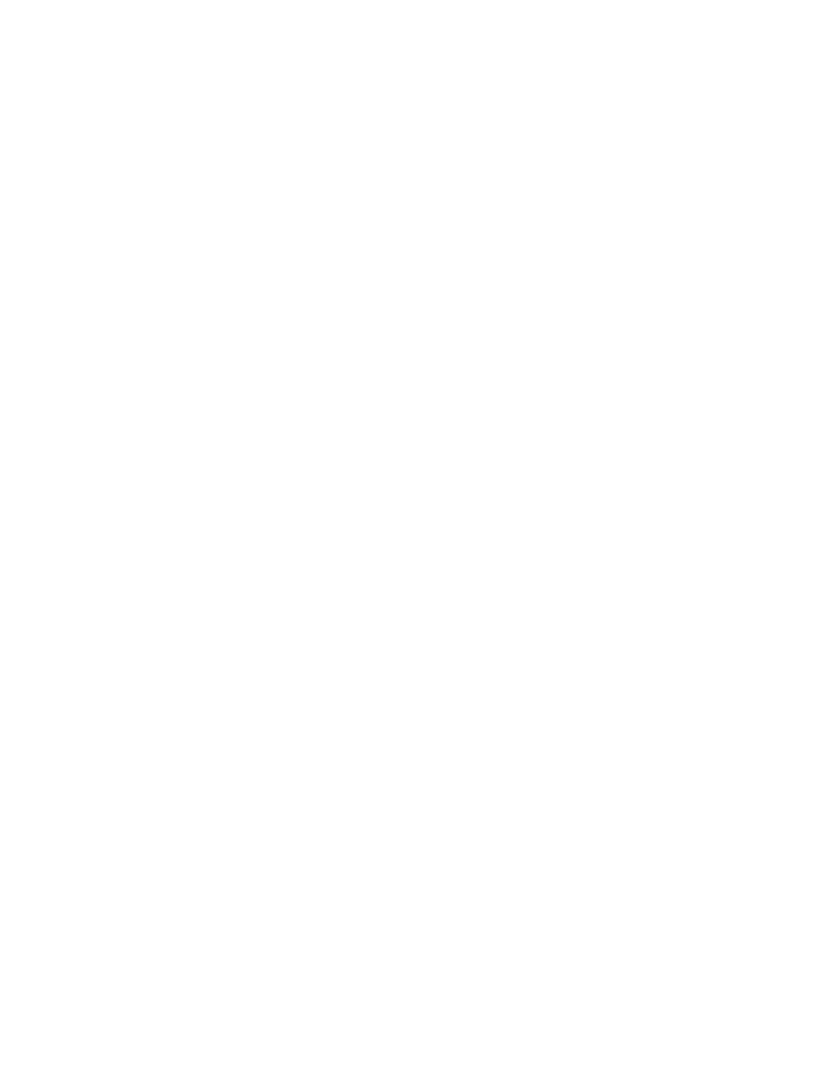 click at bounding box center [376, 584] 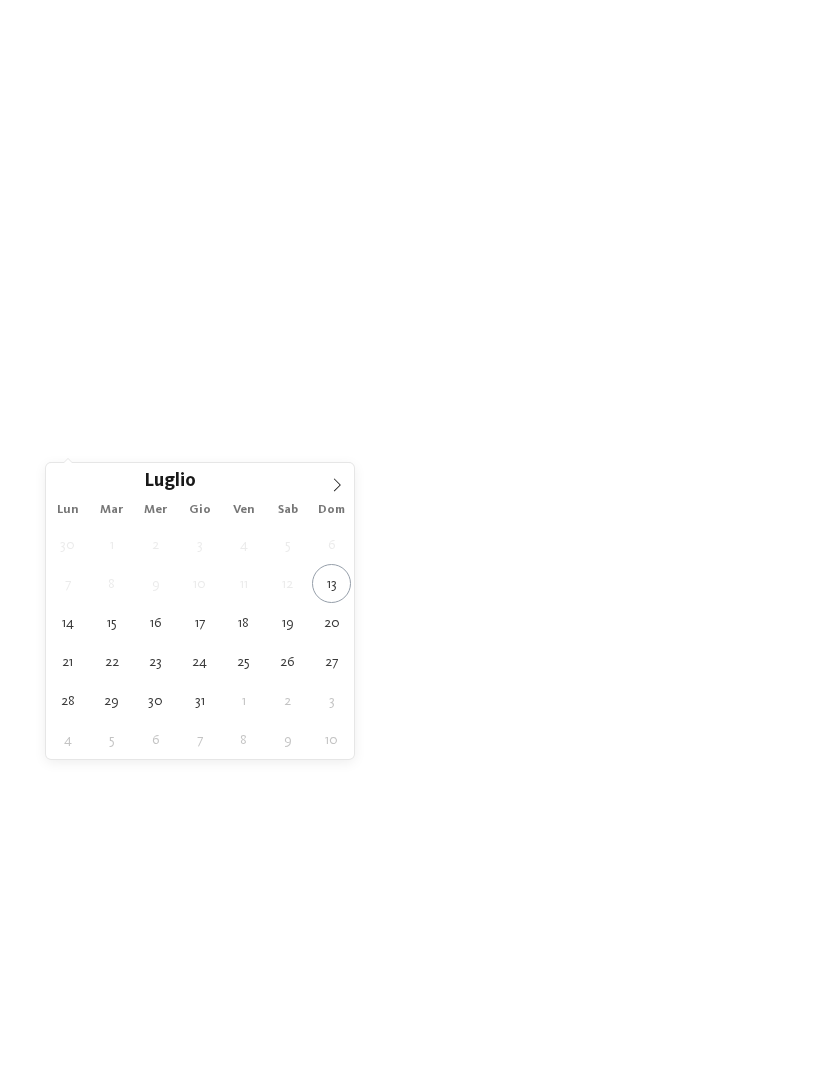 click at bounding box center [337, 480] 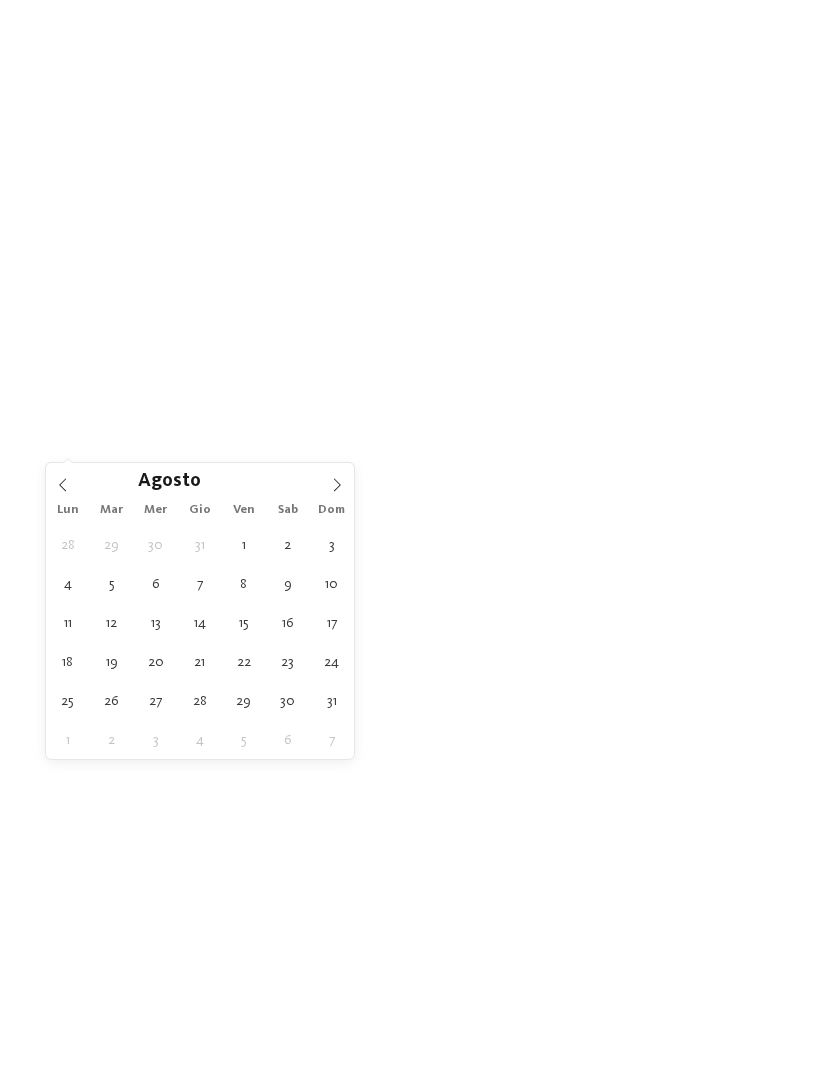 click 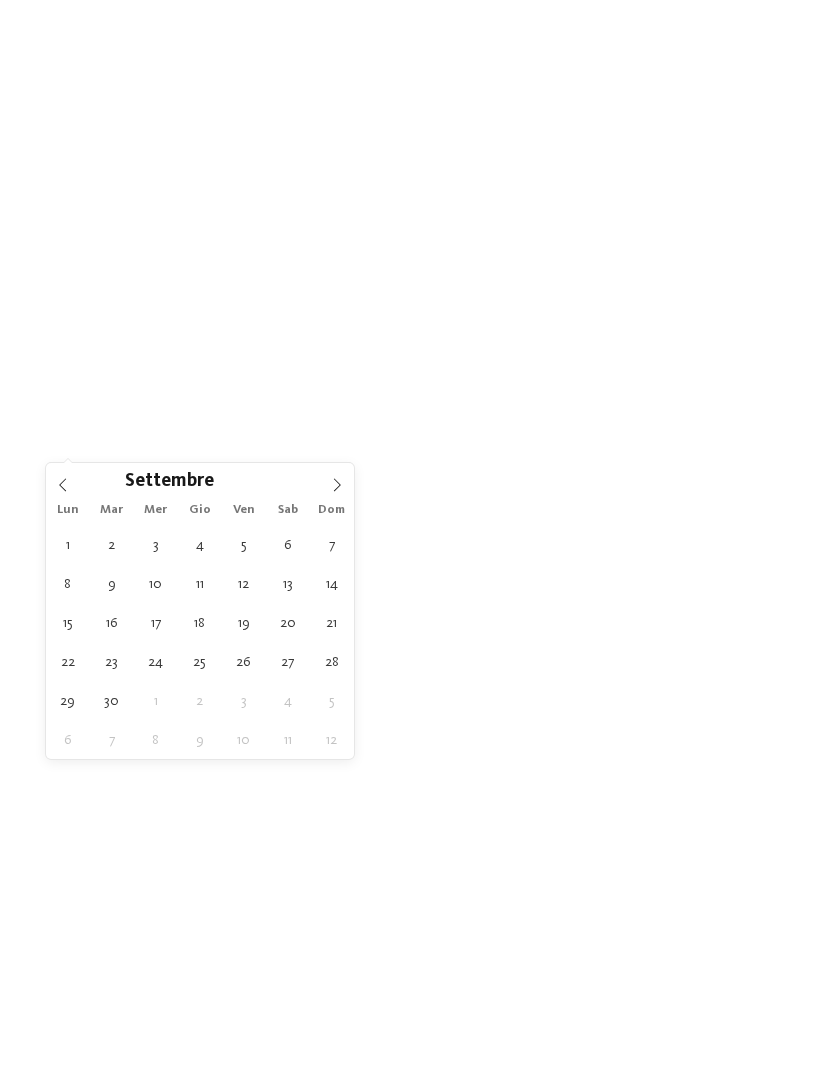 click 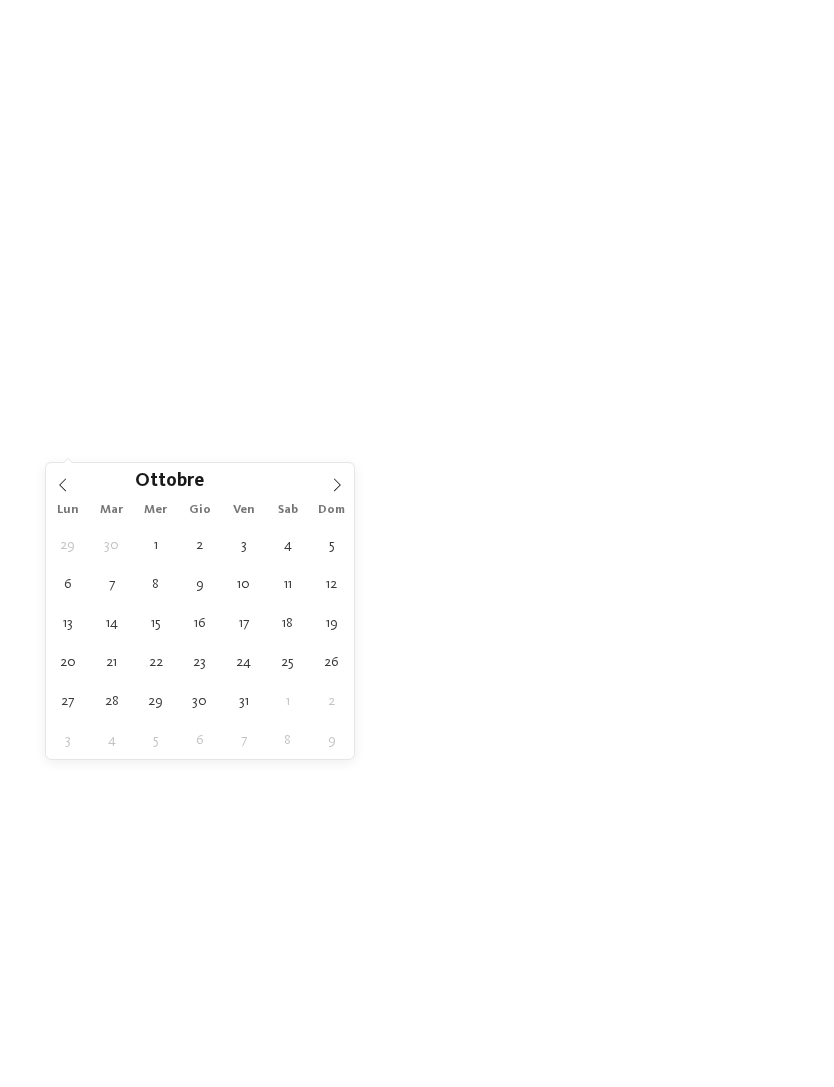 click 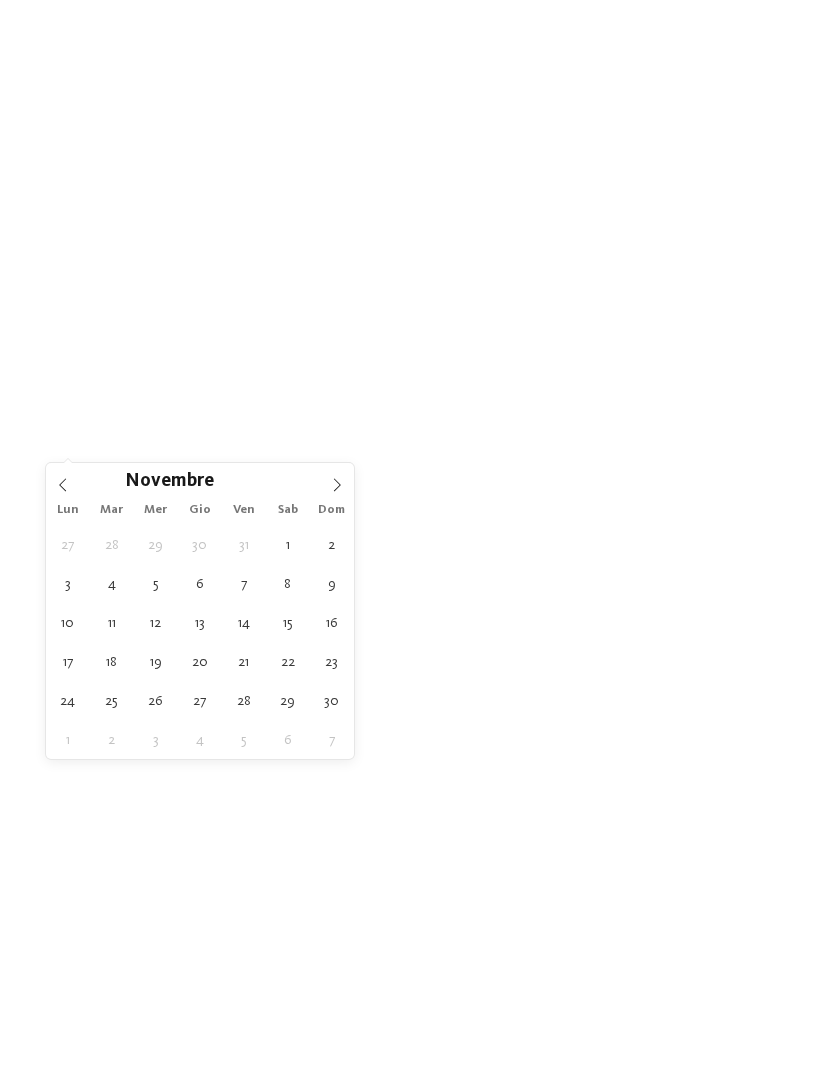 click 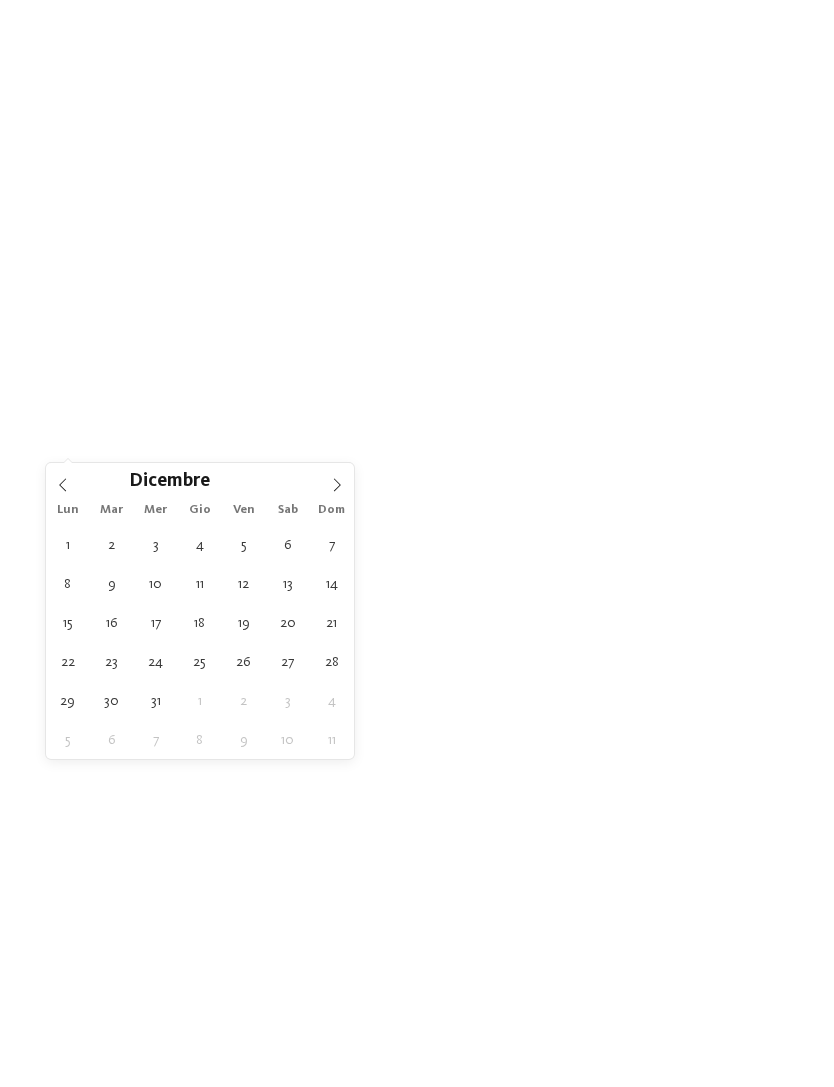 type on "[DATE]" 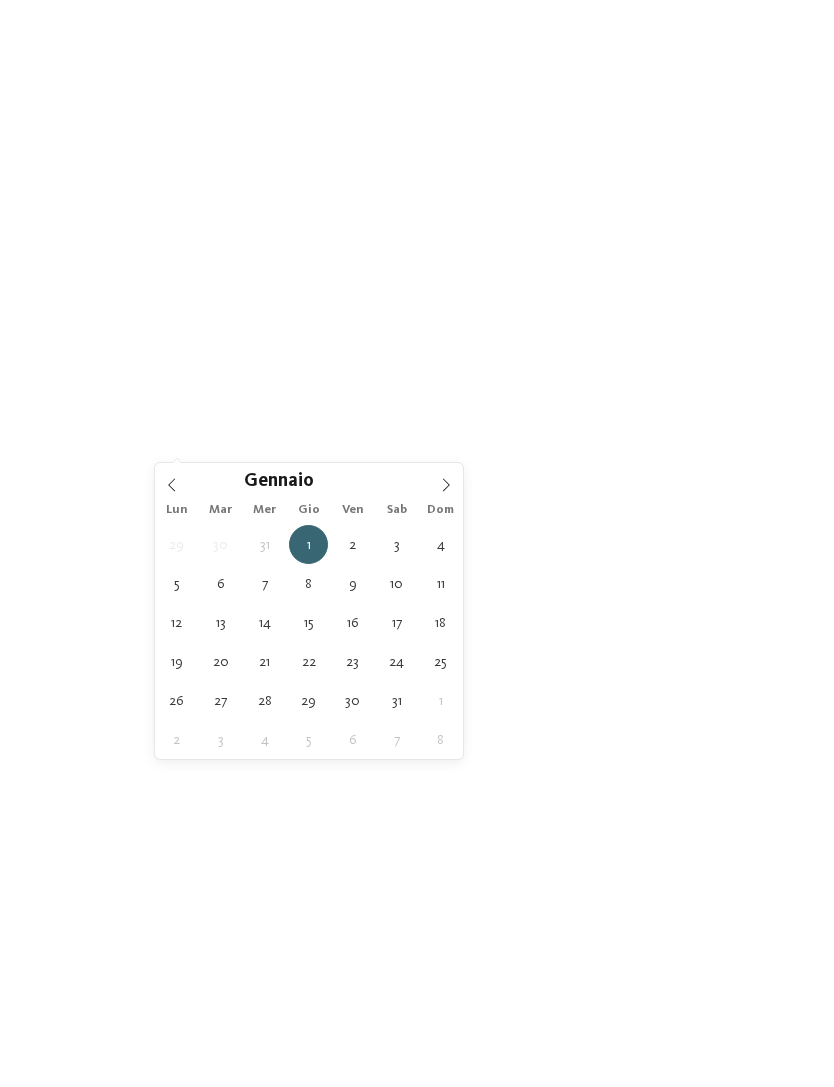 type on "[DATE]" 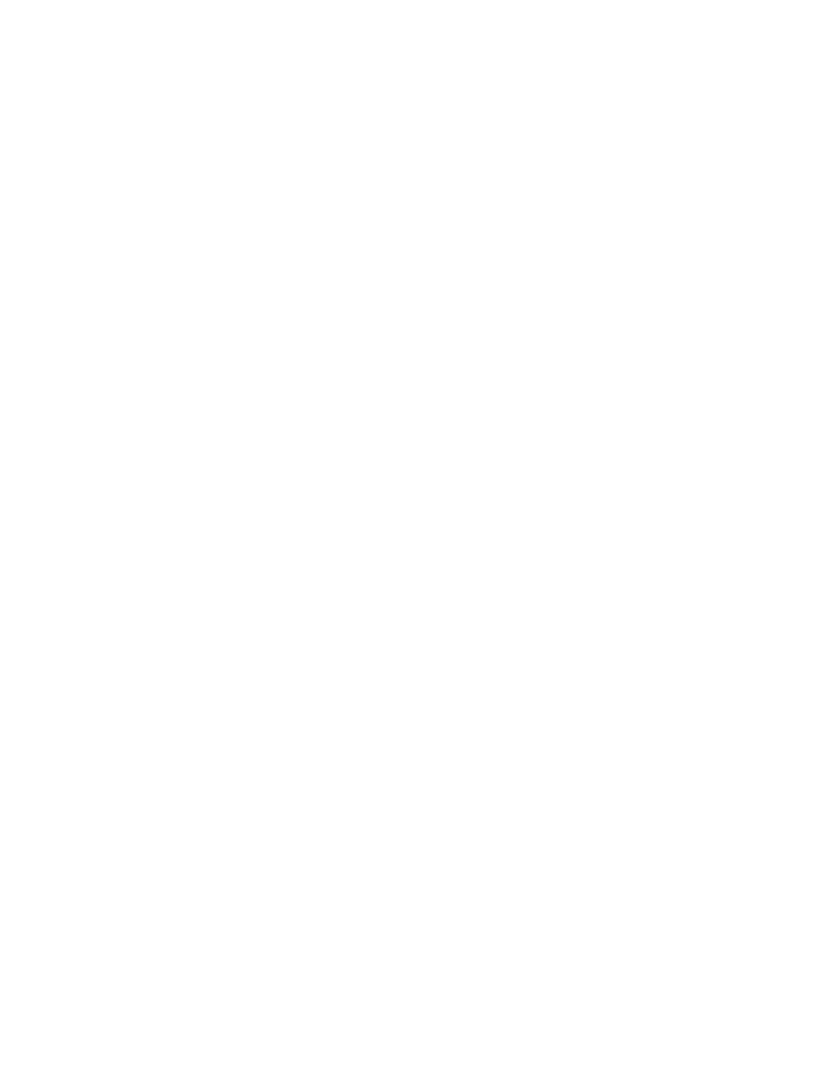 click on "filtra" at bounding box center [736, 446] 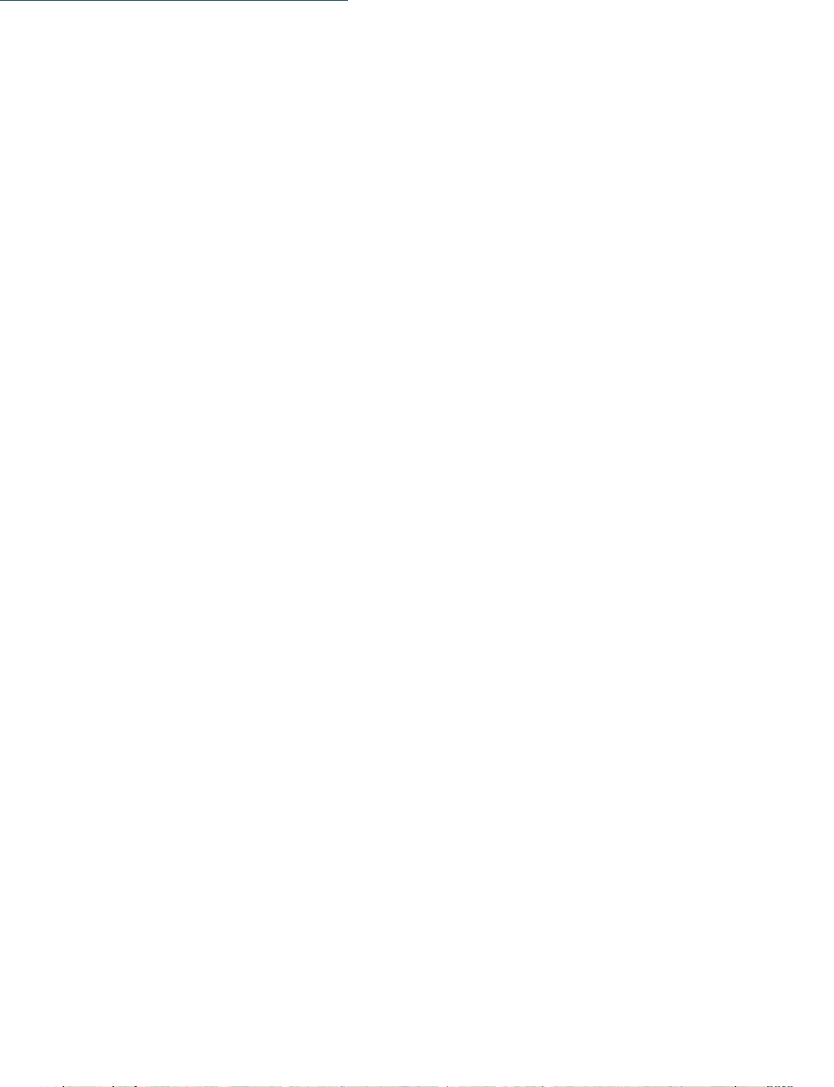 scroll, scrollTop: 2712, scrollLeft: 0, axis: vertical 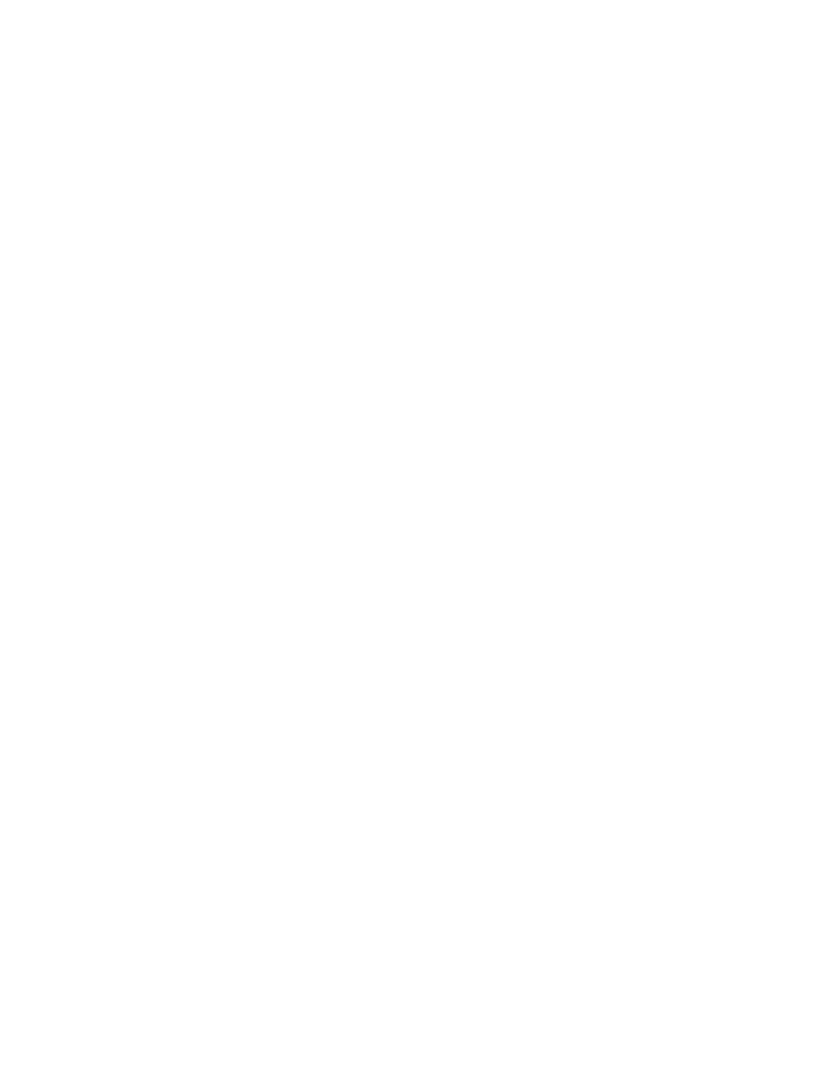 click on "Per bambini e neonati" at bounding box center [159, 299] 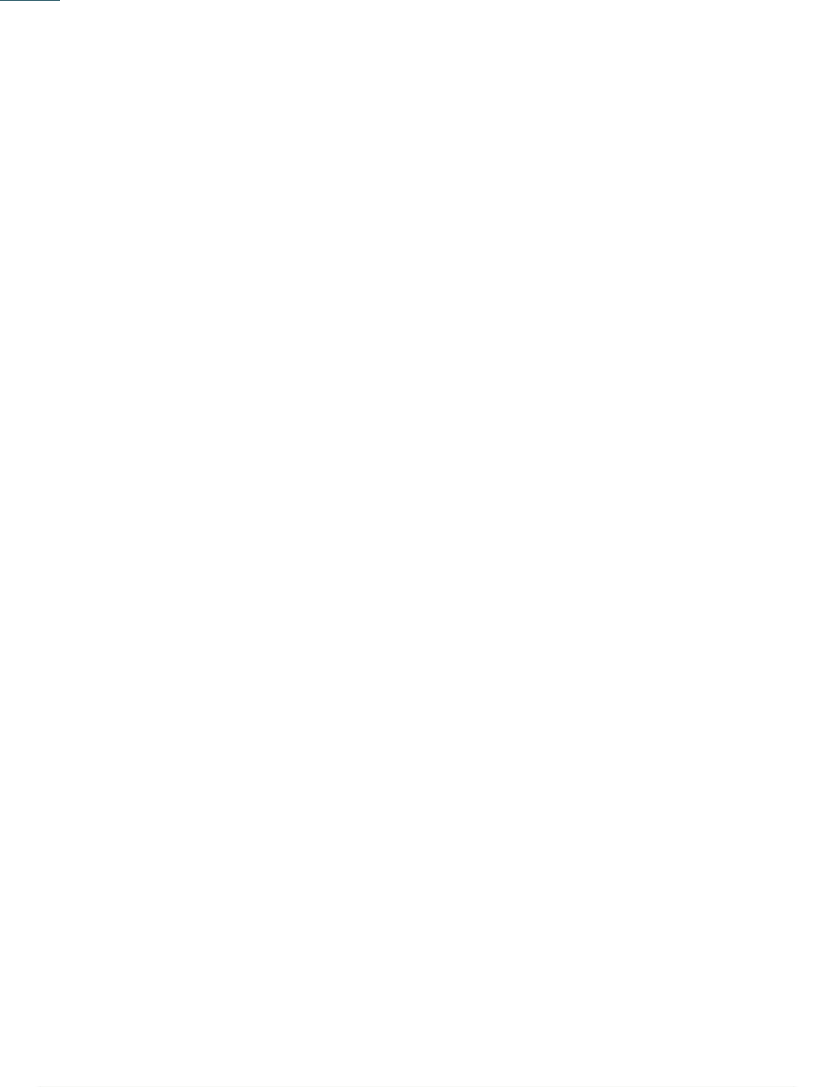 scroll, scrollTop: 474, scrollLeft: 0, axis: vertical 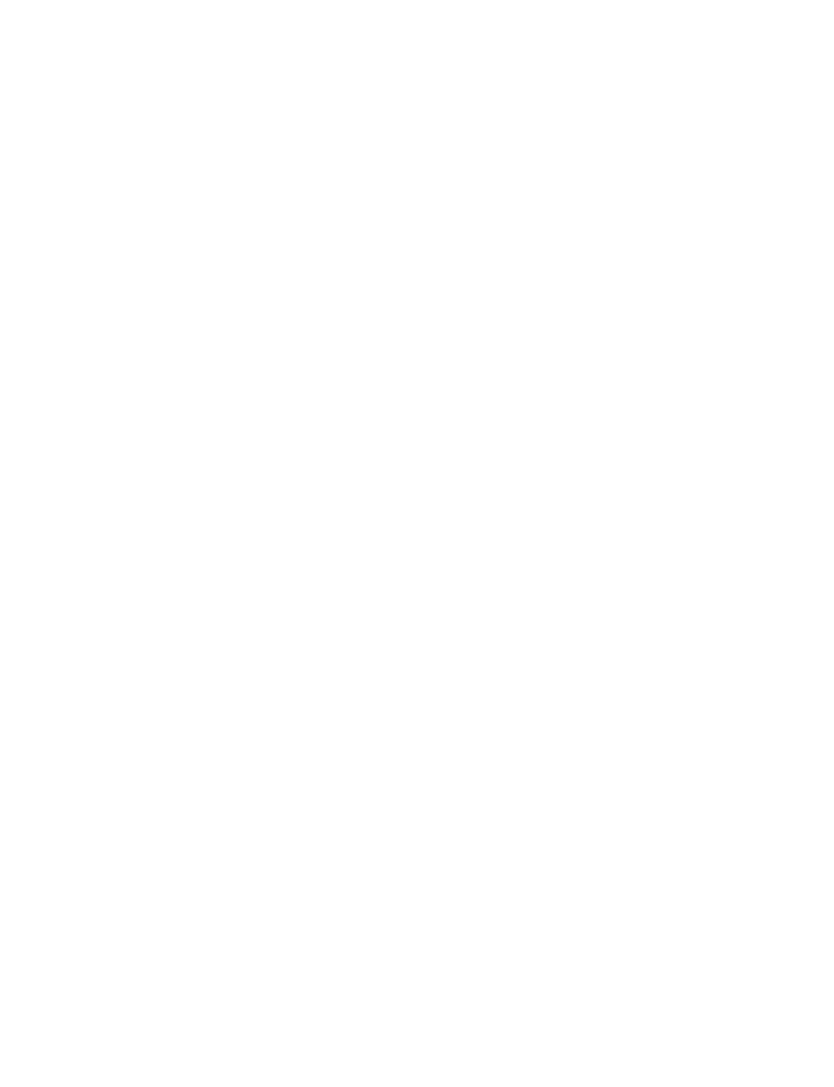 click on "ALL ABOUT BABY" at bounding box center [228, 569] 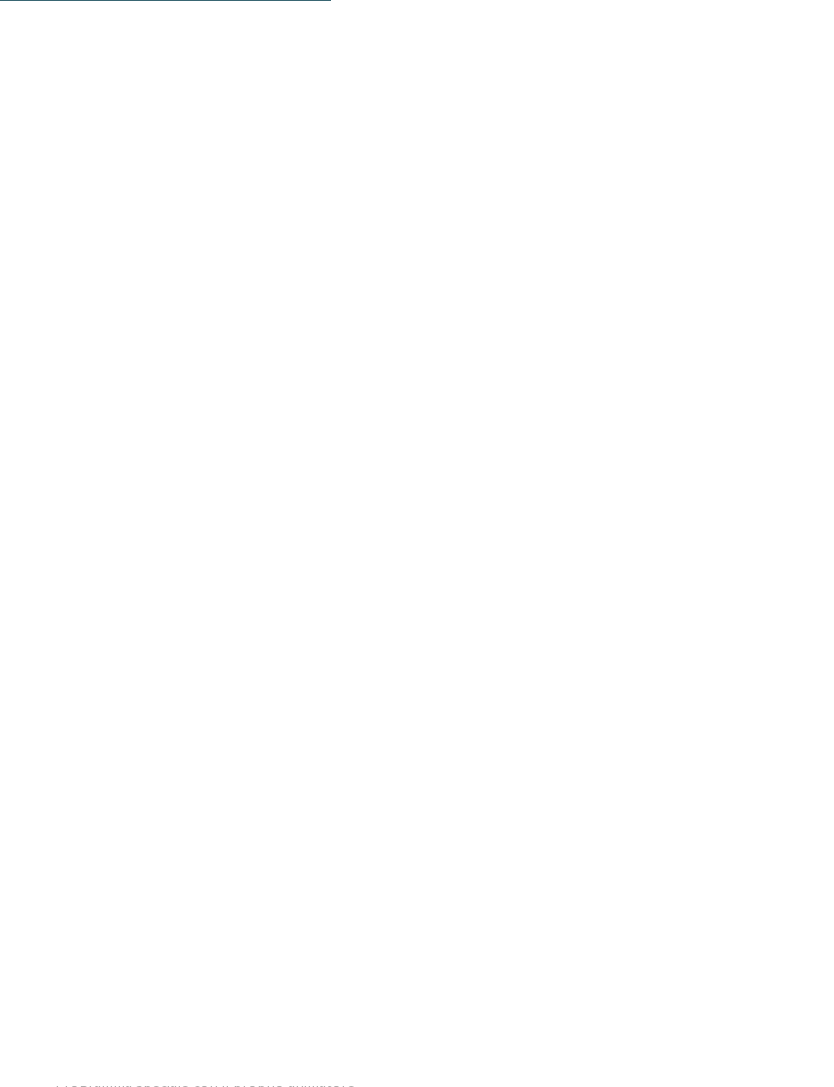 scroll, scrollTop: 2713, scrollLeft: 0, axis: vertical 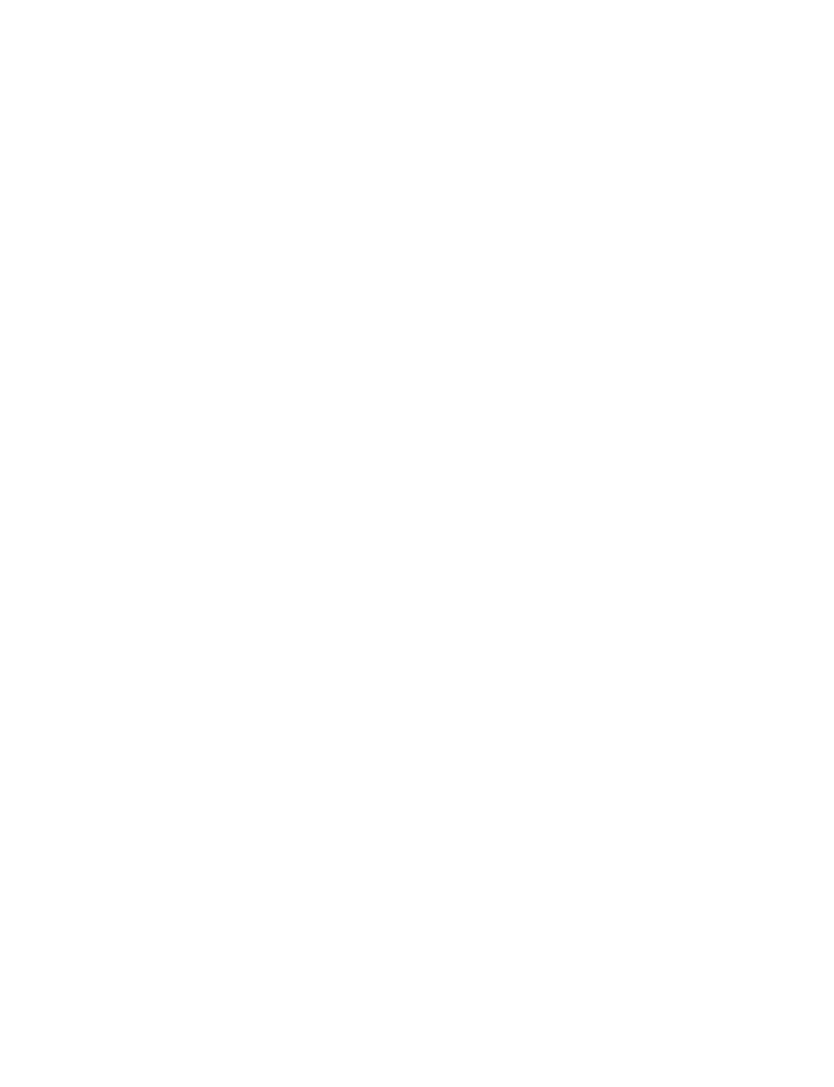 click at bounding box center (417, 415) 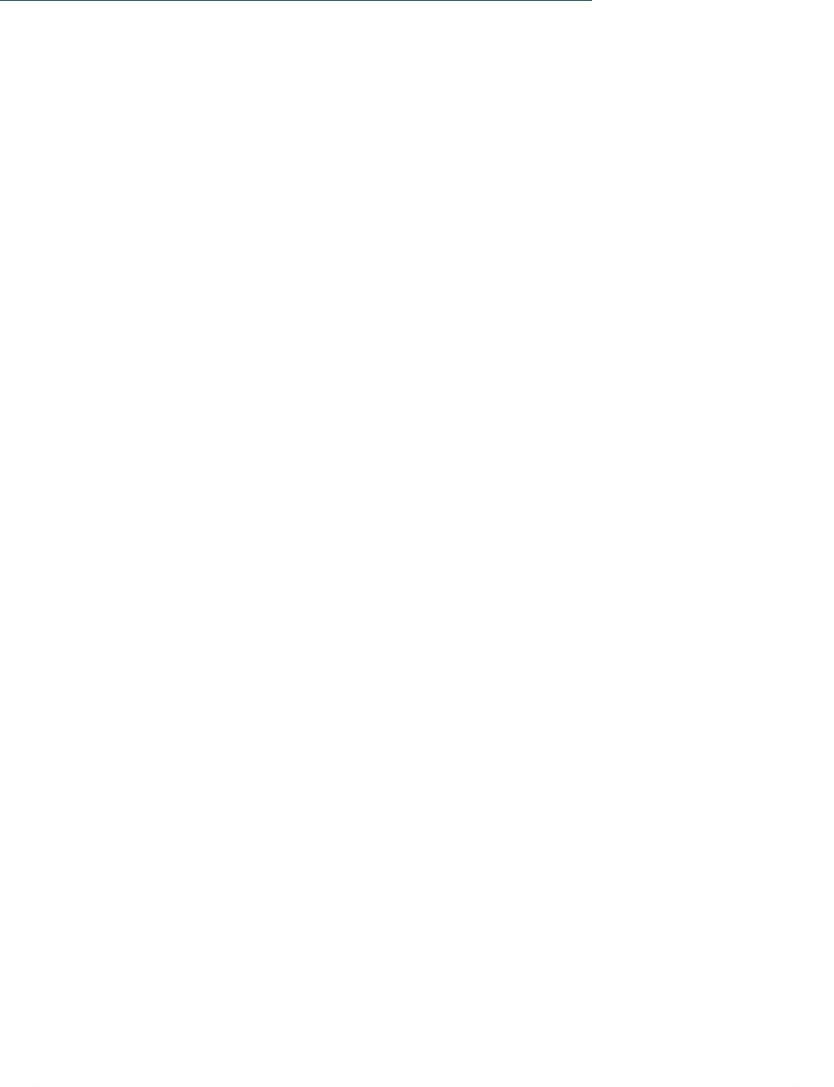 scroll, scrollTop: 4806, scrollLeft: 0, axis: vertical 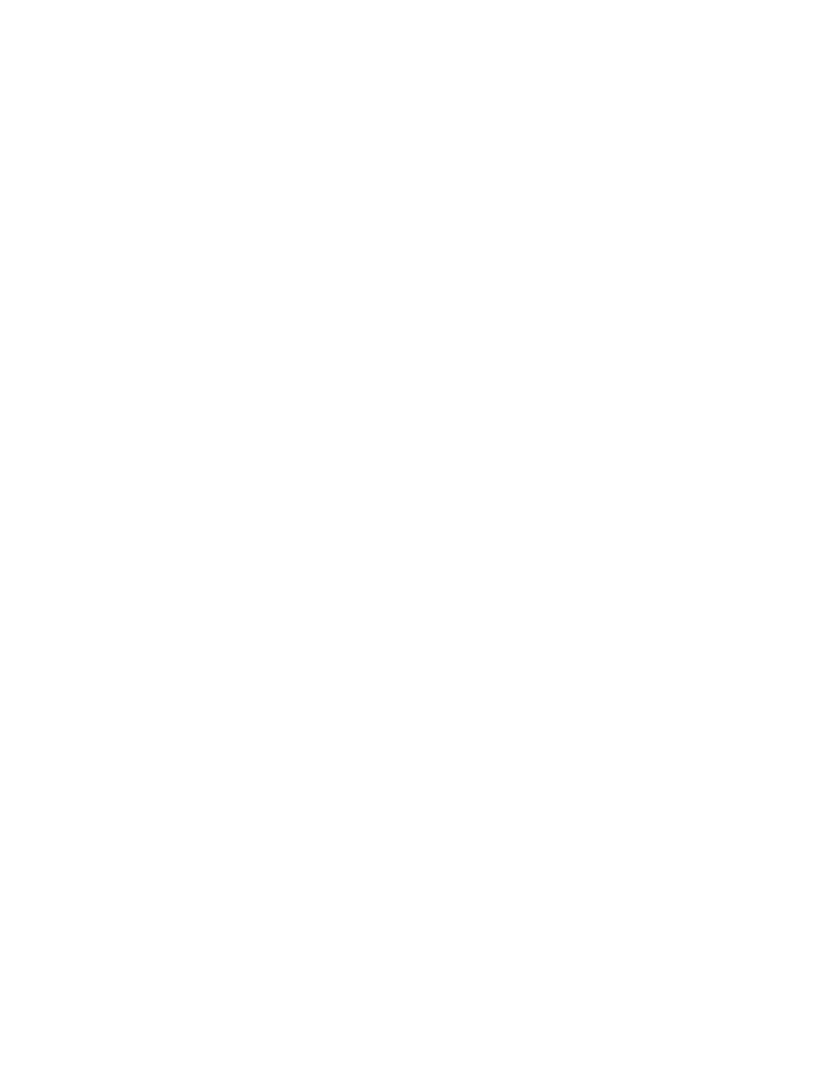 click on "Arrivo" at bounding box center (228, 546) 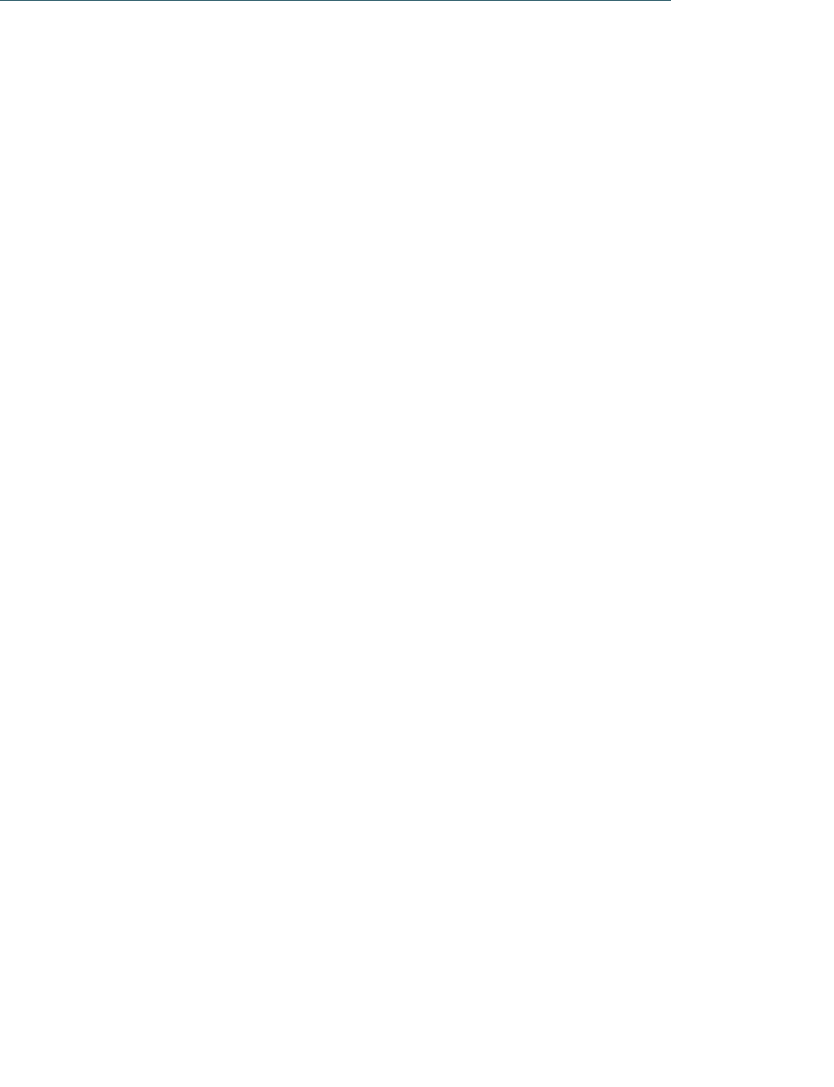 scroll, scrollTop: 5590, scrollLeft: 0, axis: vertical 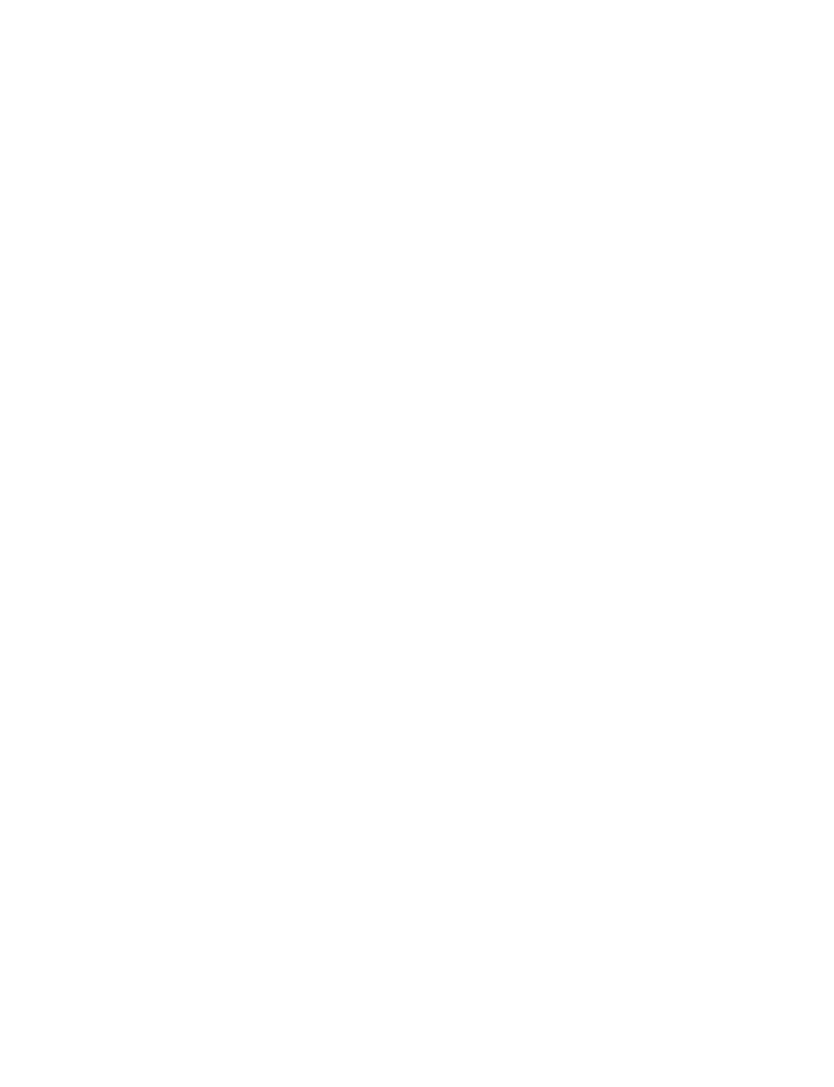 click at bounding box center [69, 821] 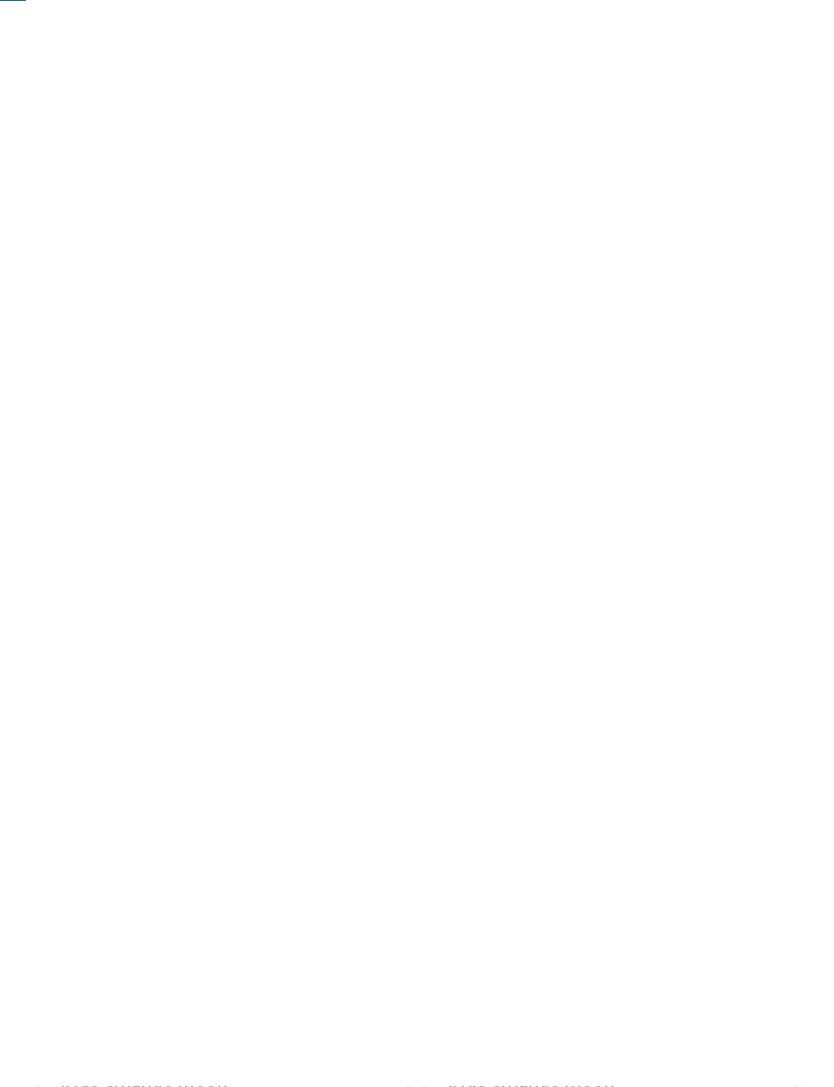 scroll, scrollTop: 67, scrollLeft: 0, axis: vertical 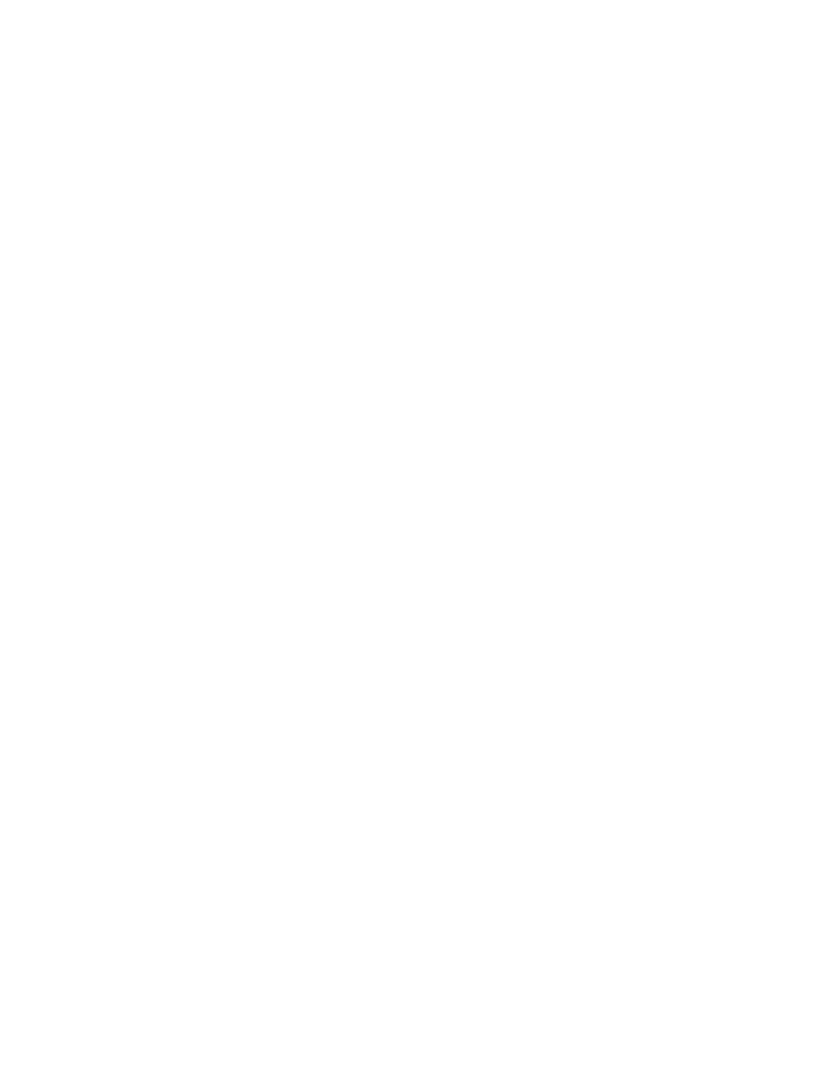 click on "mostra altro" at bounding box center (116, 748) 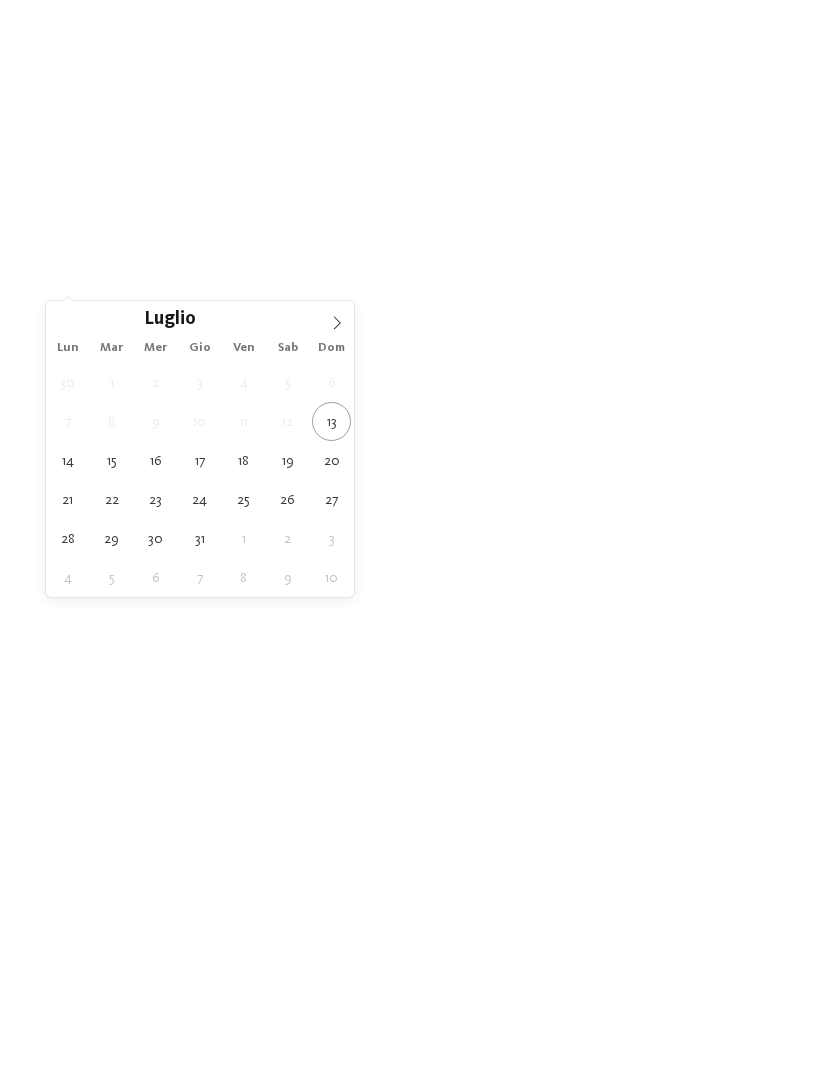 click 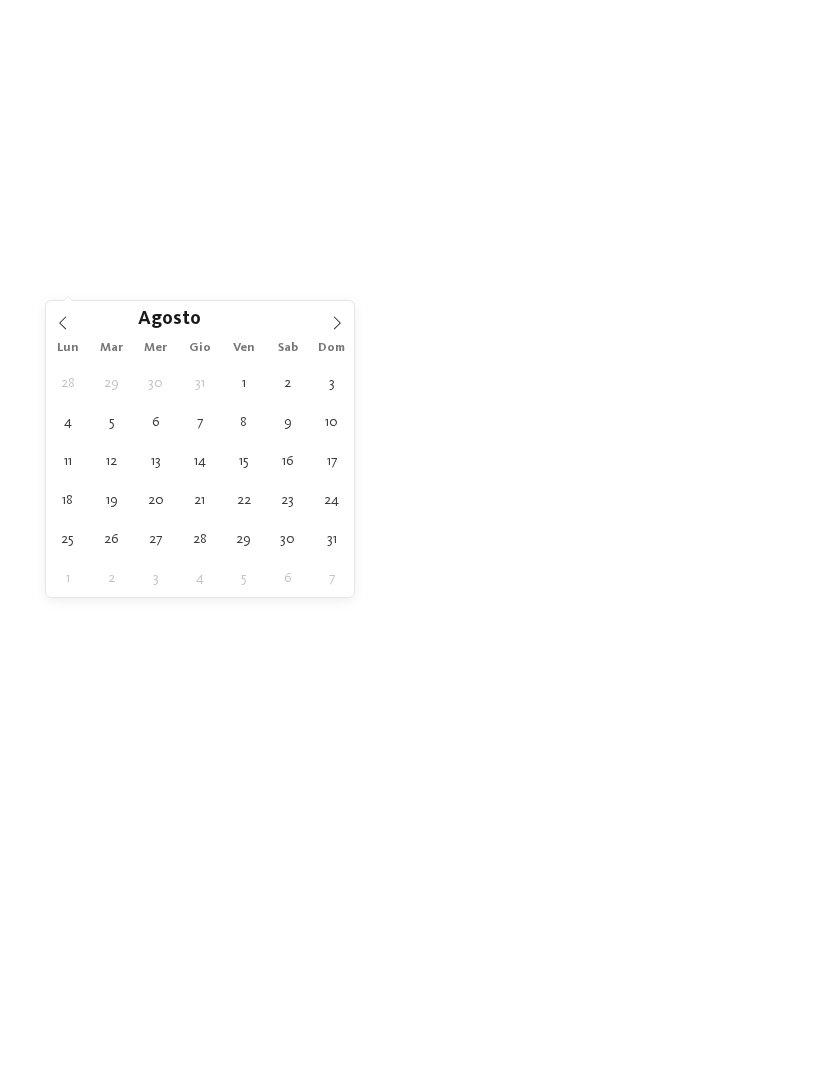 click 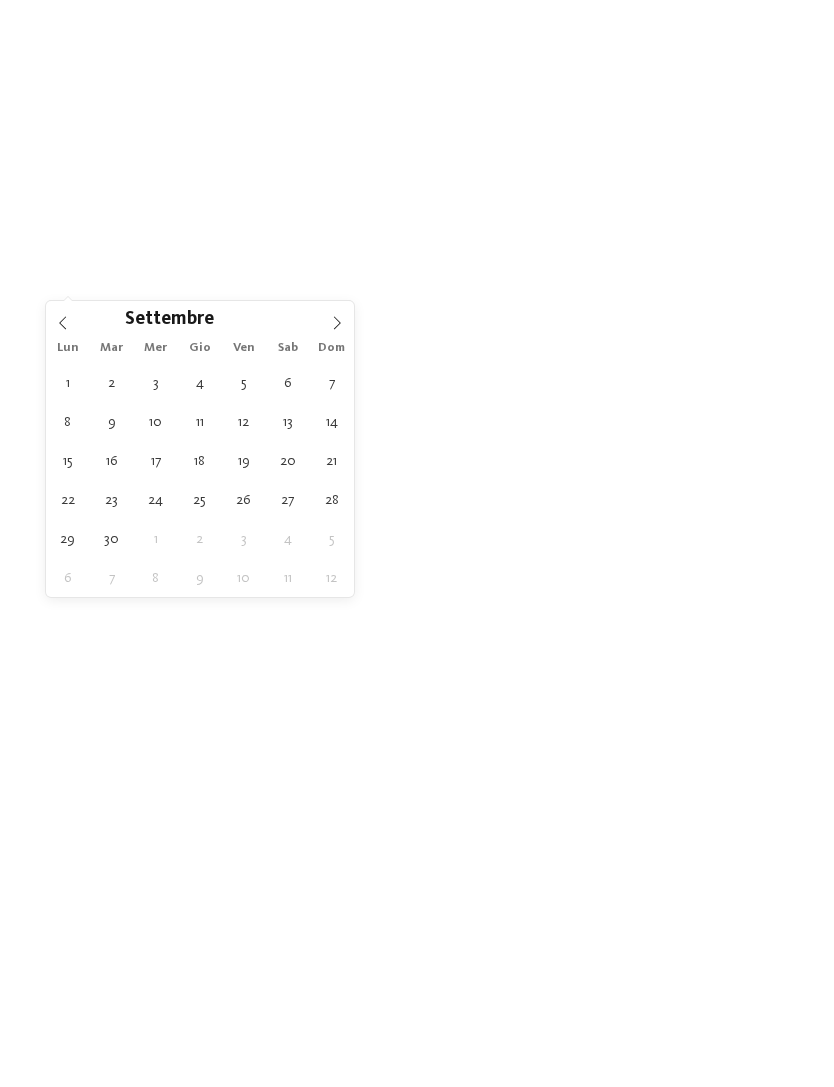click 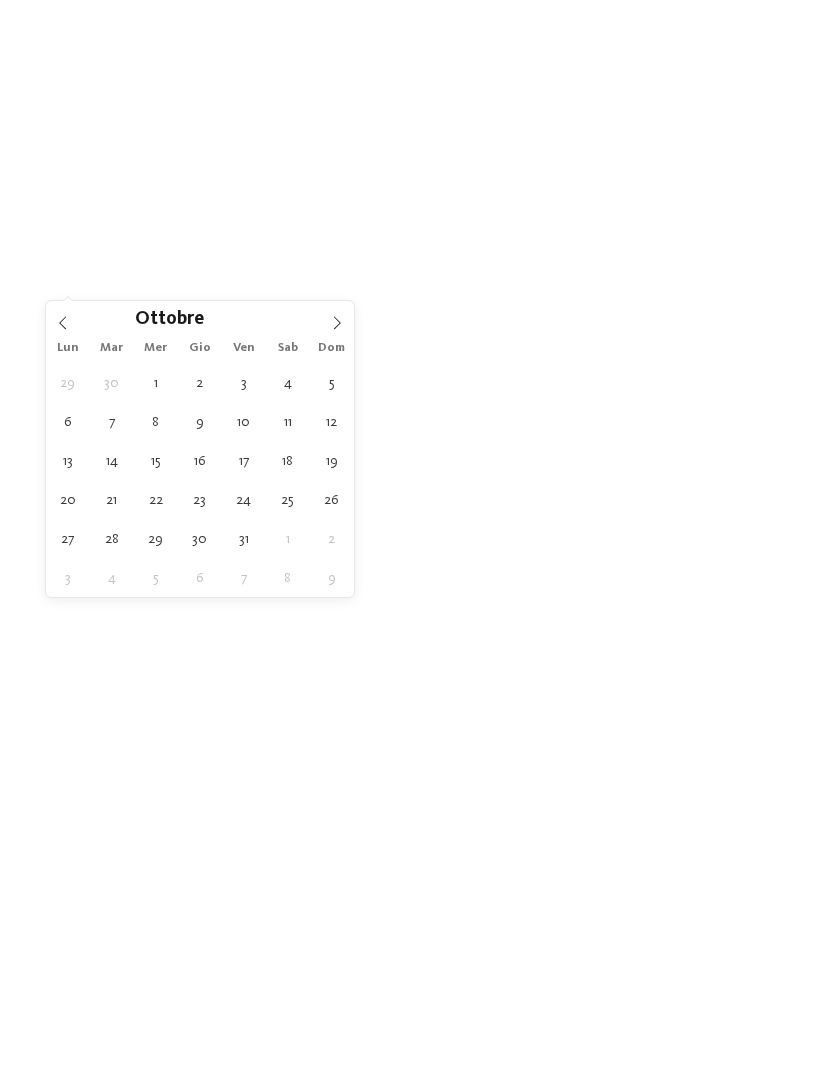 click at bounding box center (337, 318) 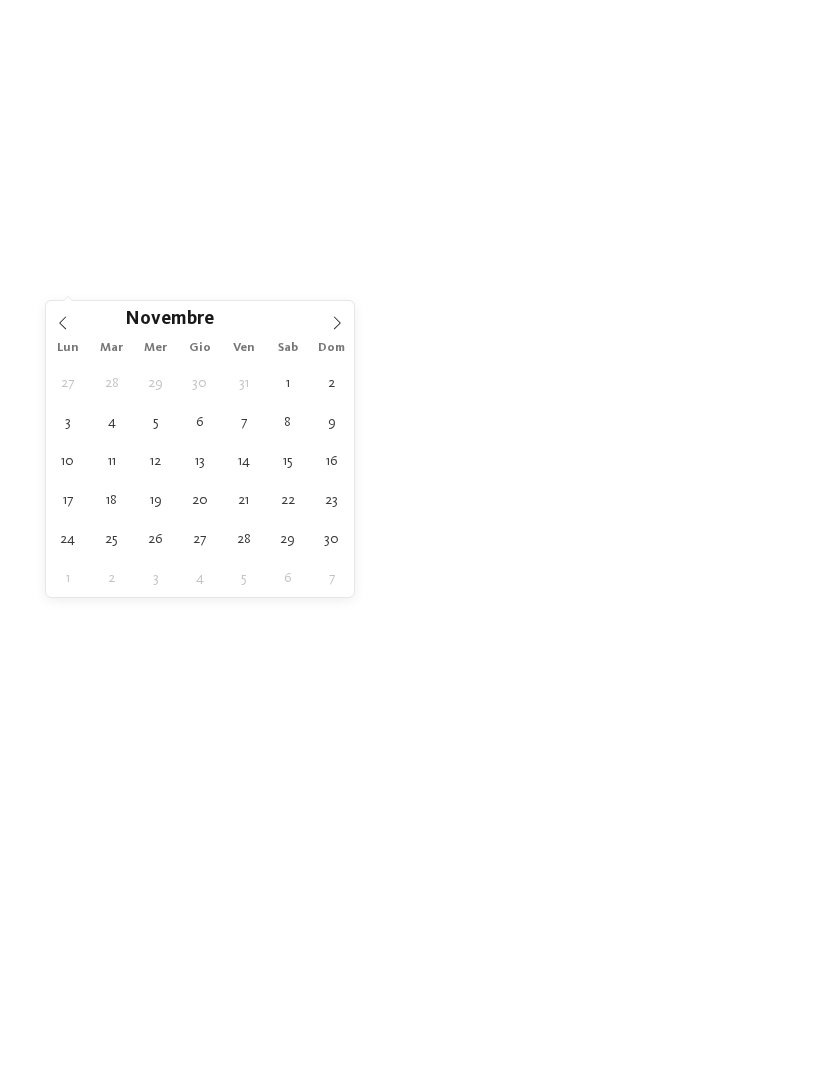 click 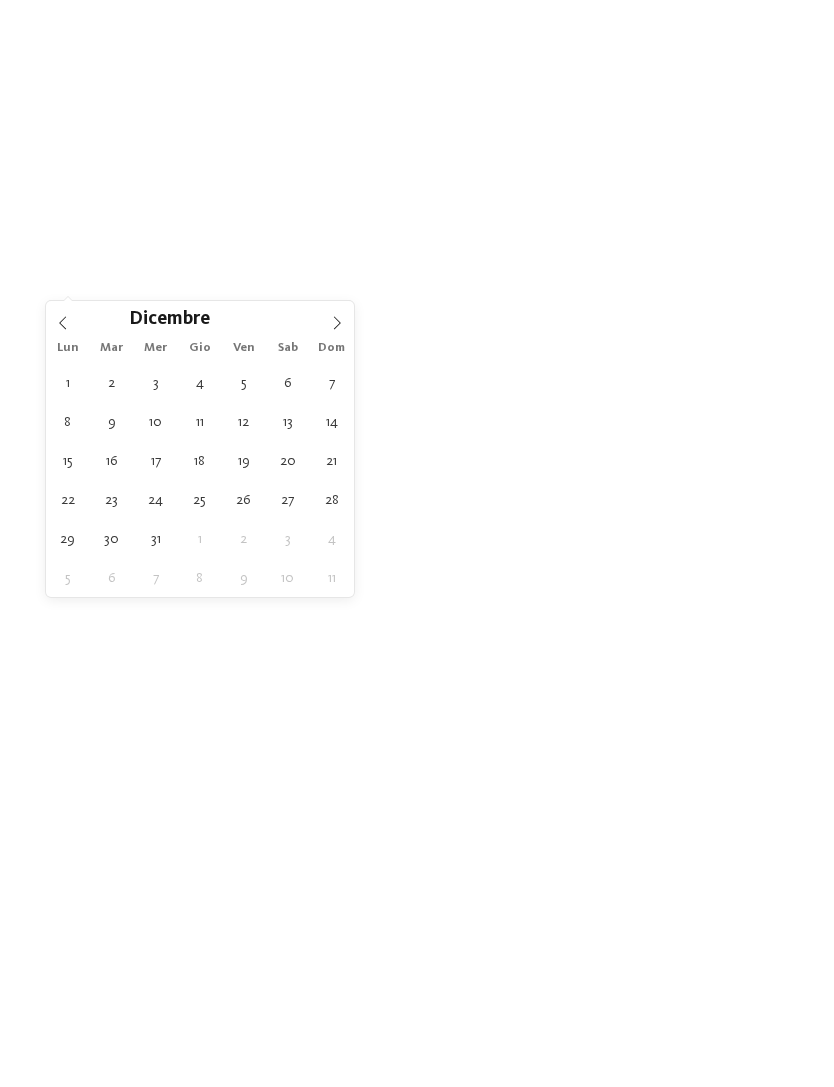 type on "31.12.2025" 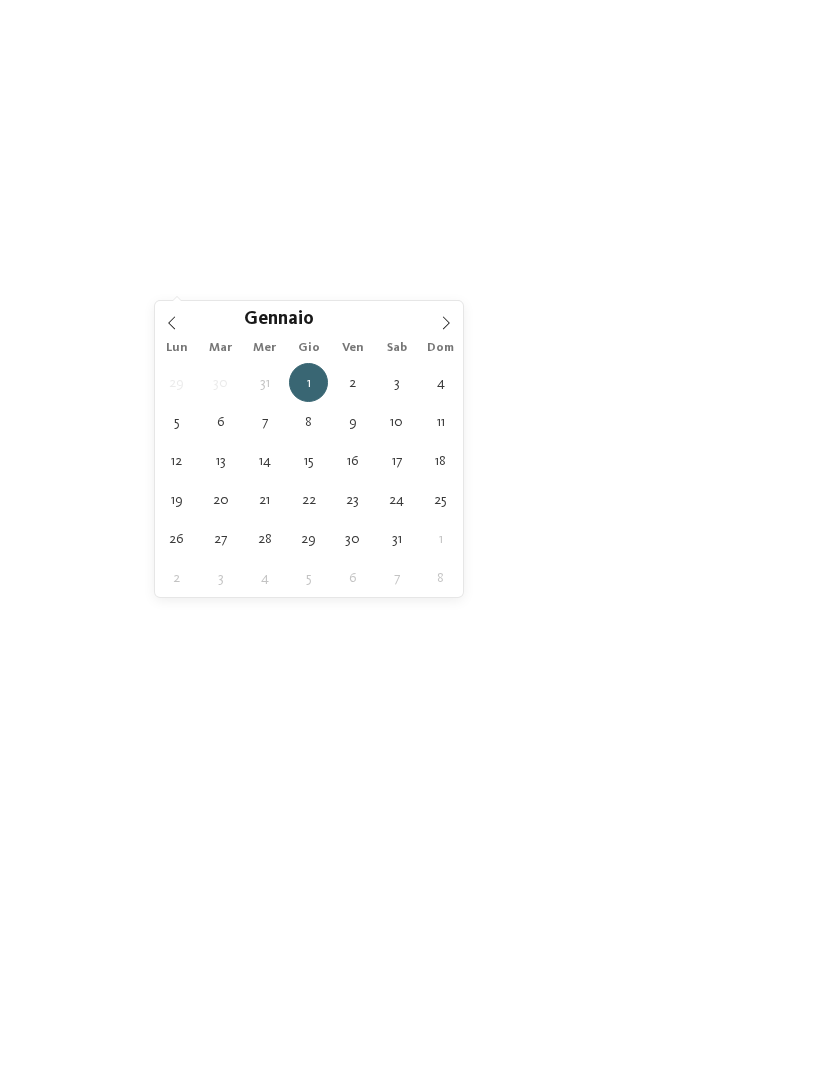 type on "05.01.2026" 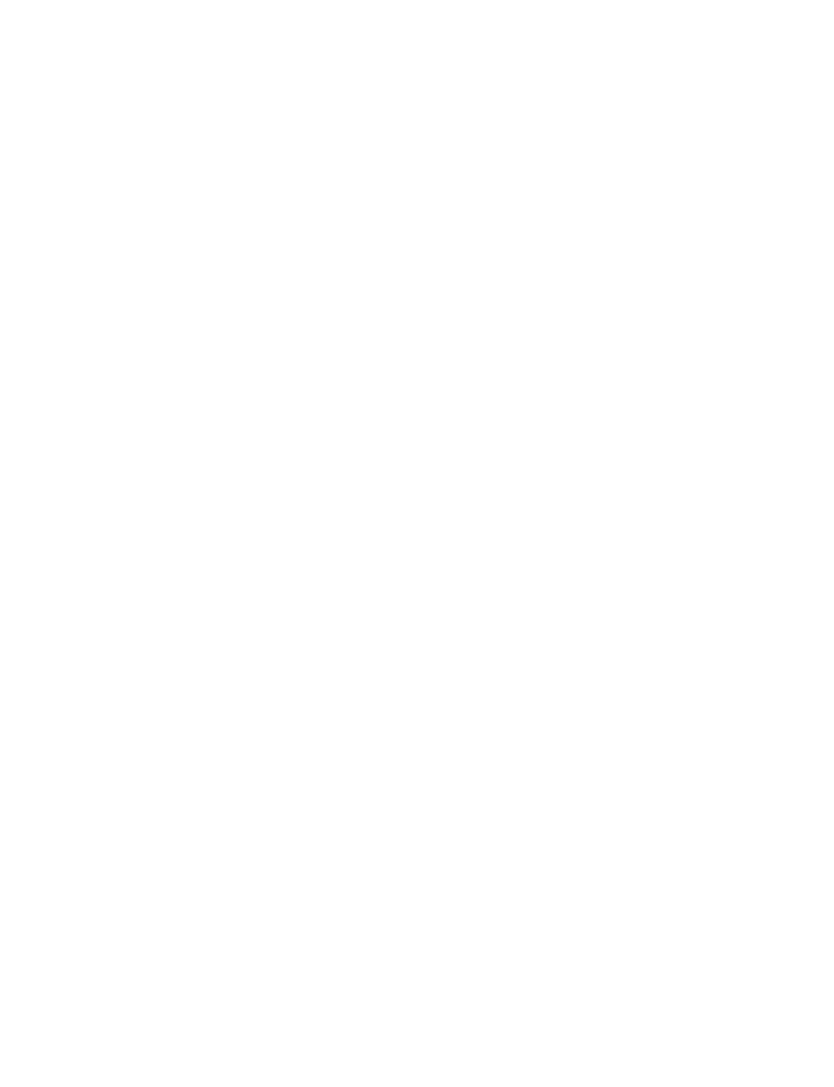 click on "filtra" at bounding box center [736, 284] 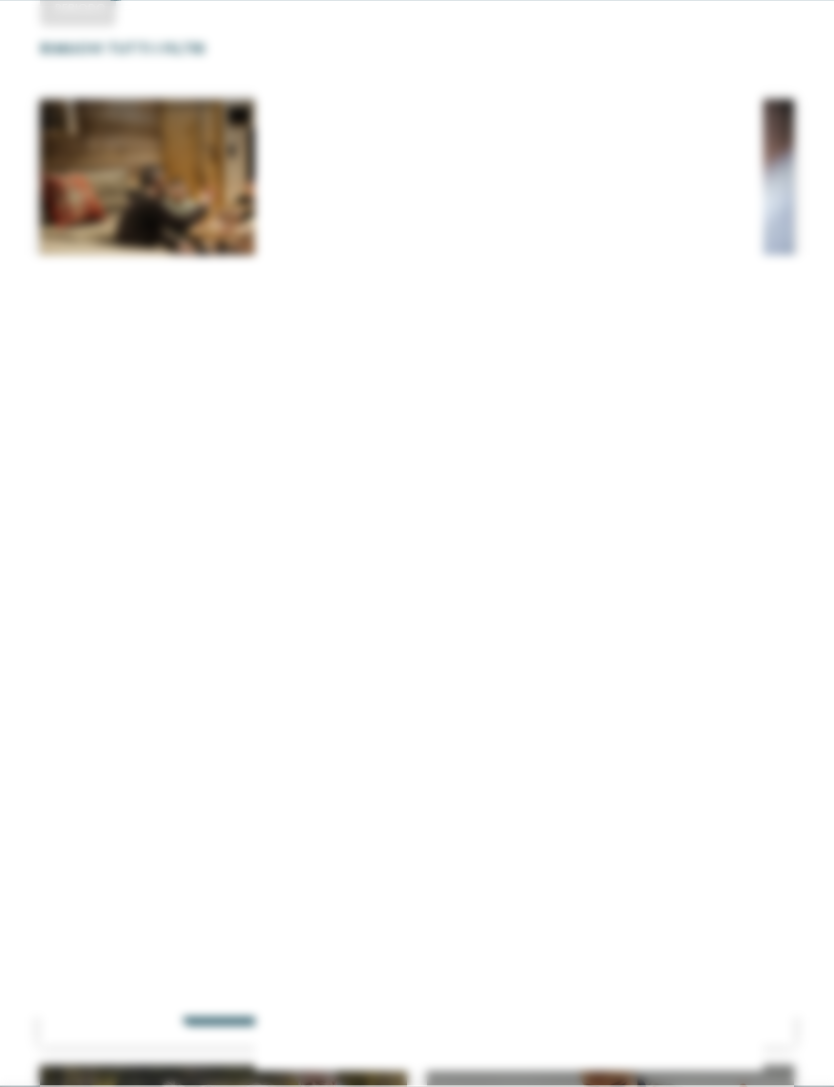 scroll, scrollTop: 385, scrollLeft: 0, axis: vertical 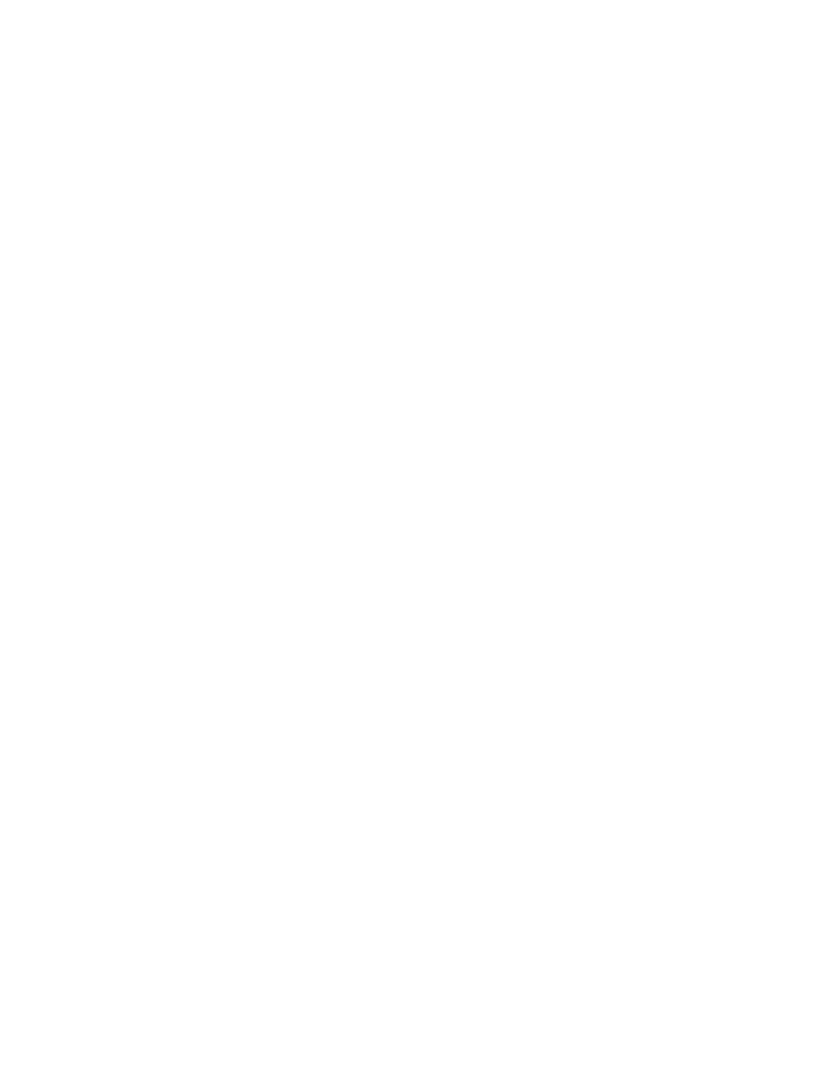click at bounding box center [347, 100] 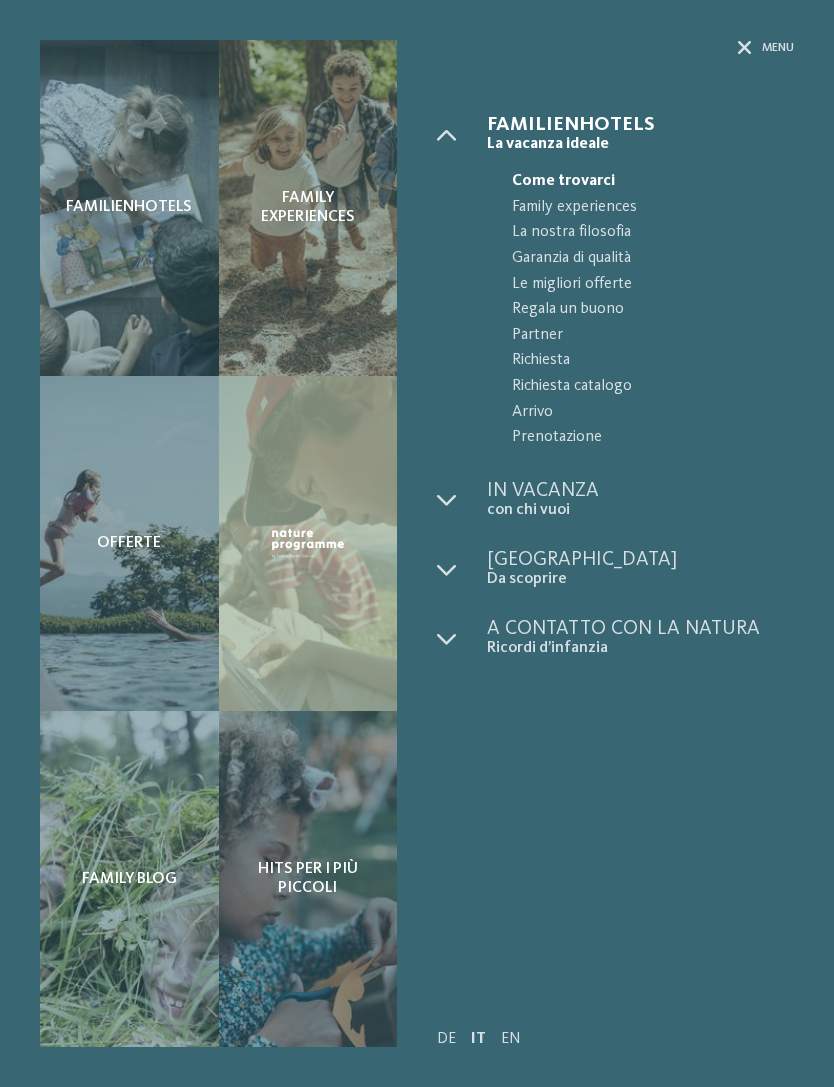 click on "Familienhotels" at bounding box center [129, 208] 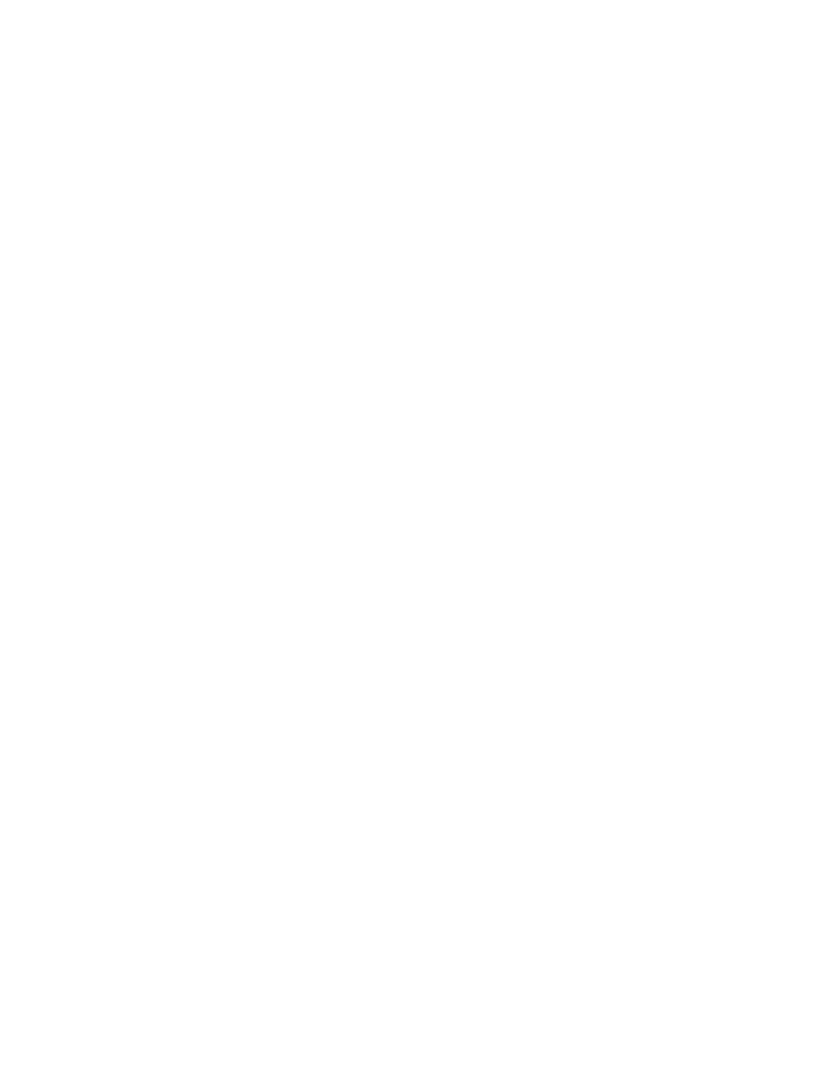 scroll, scrollTop: 0, scrollLeft: 0, axis: both 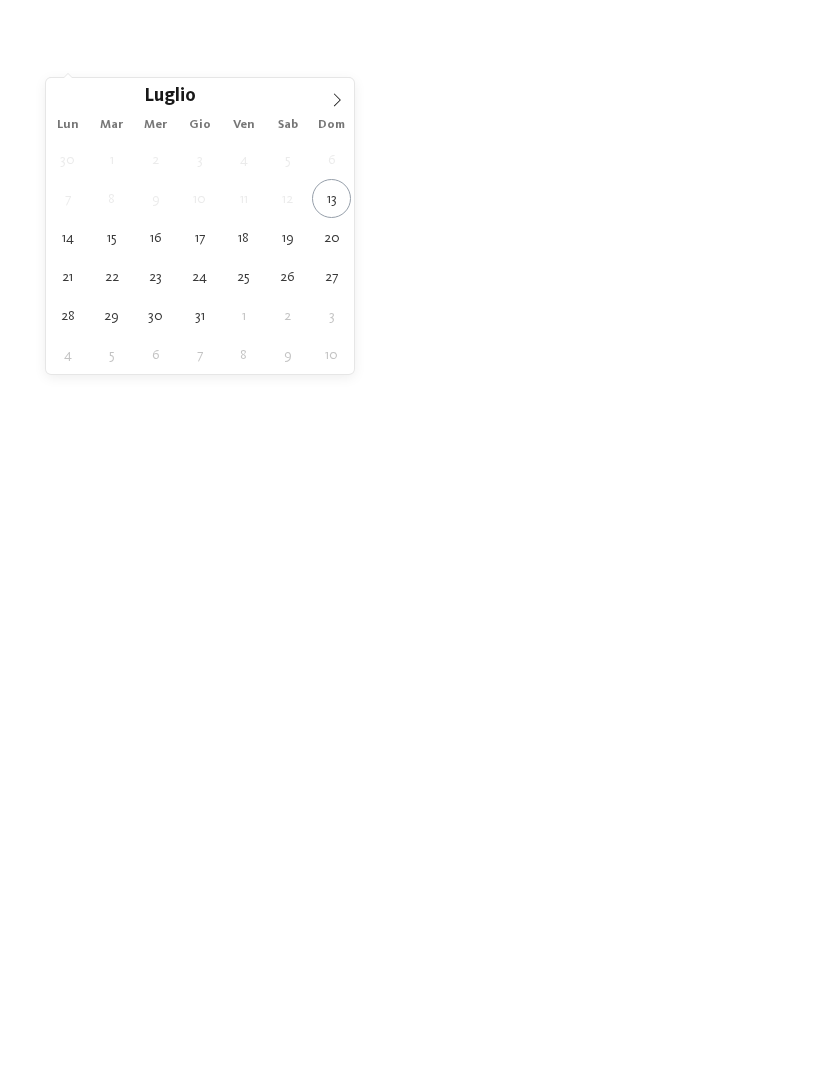 click 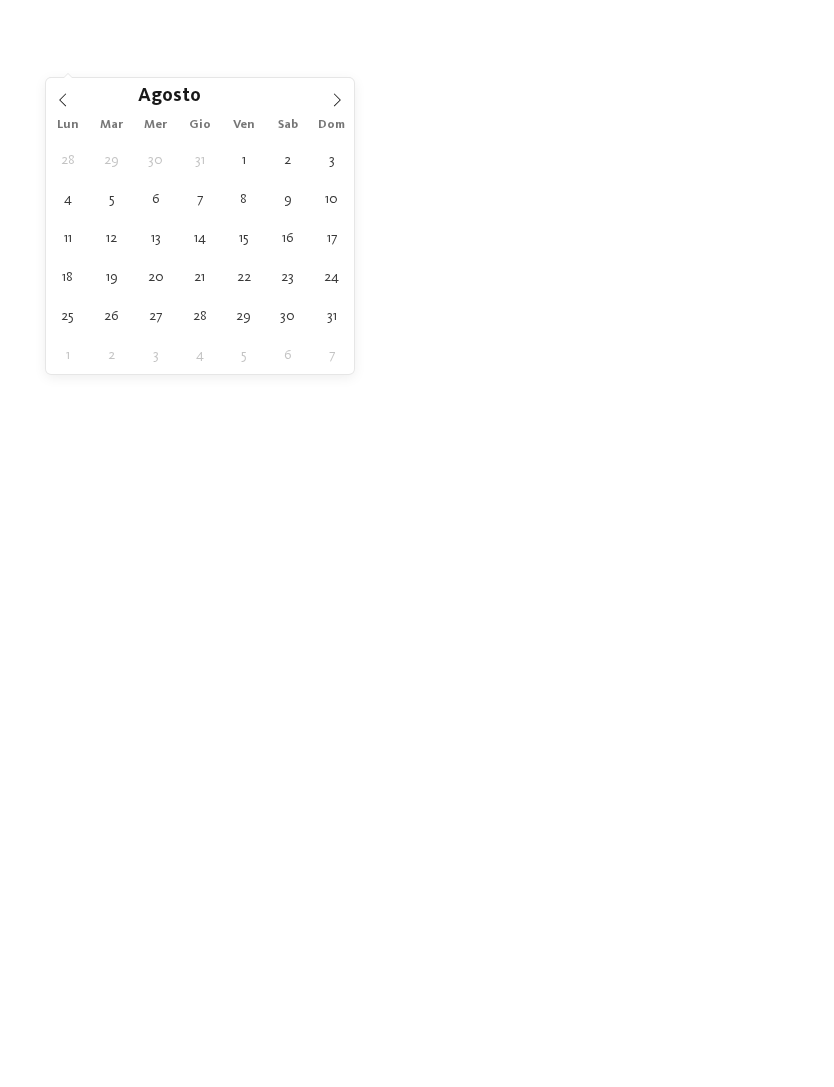 click 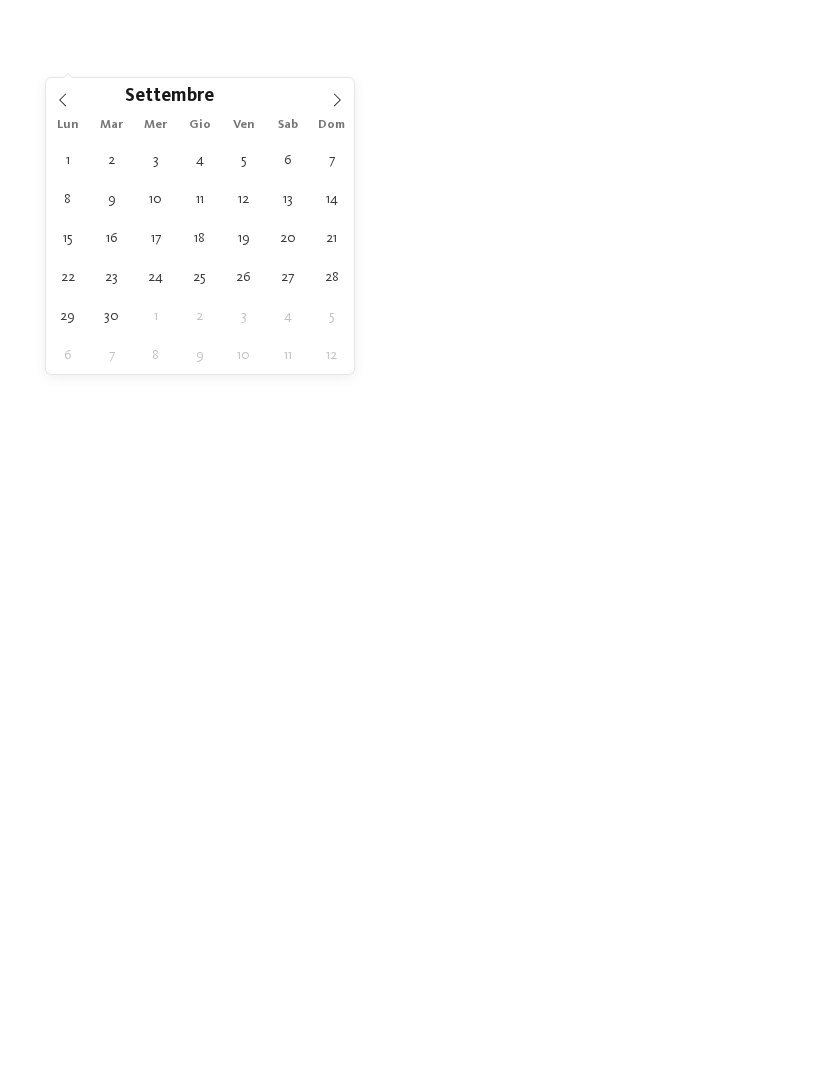 click 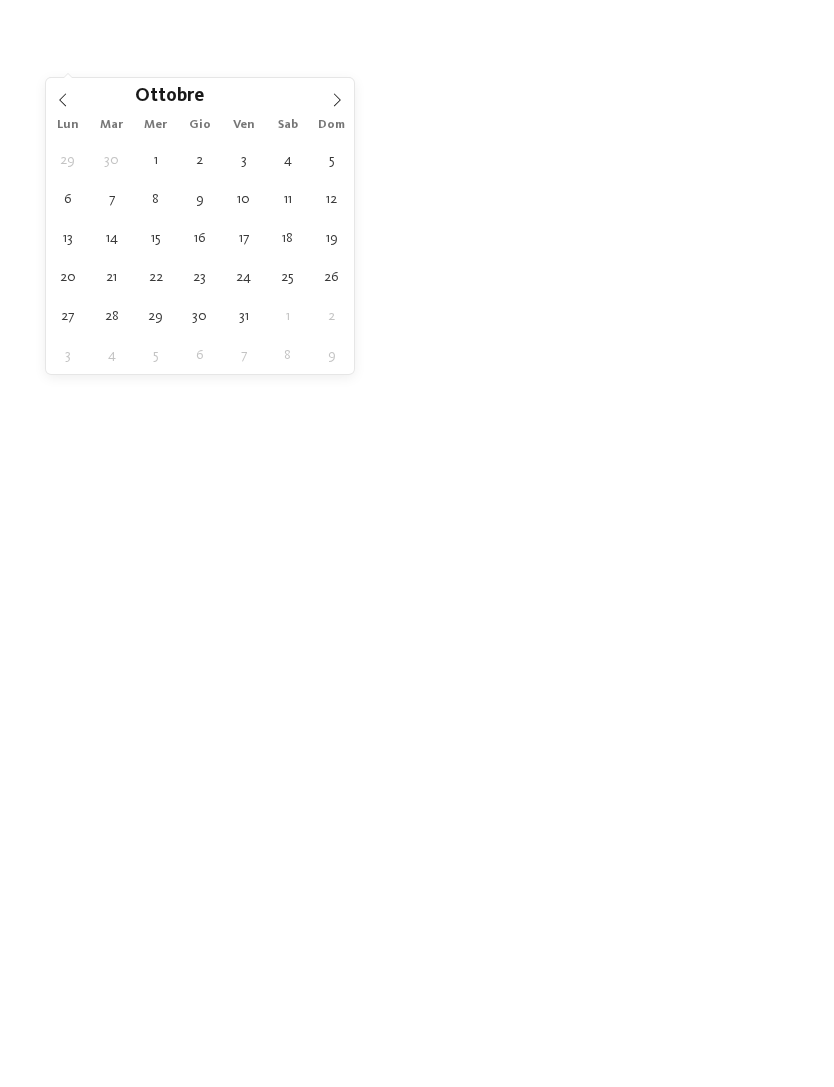 click 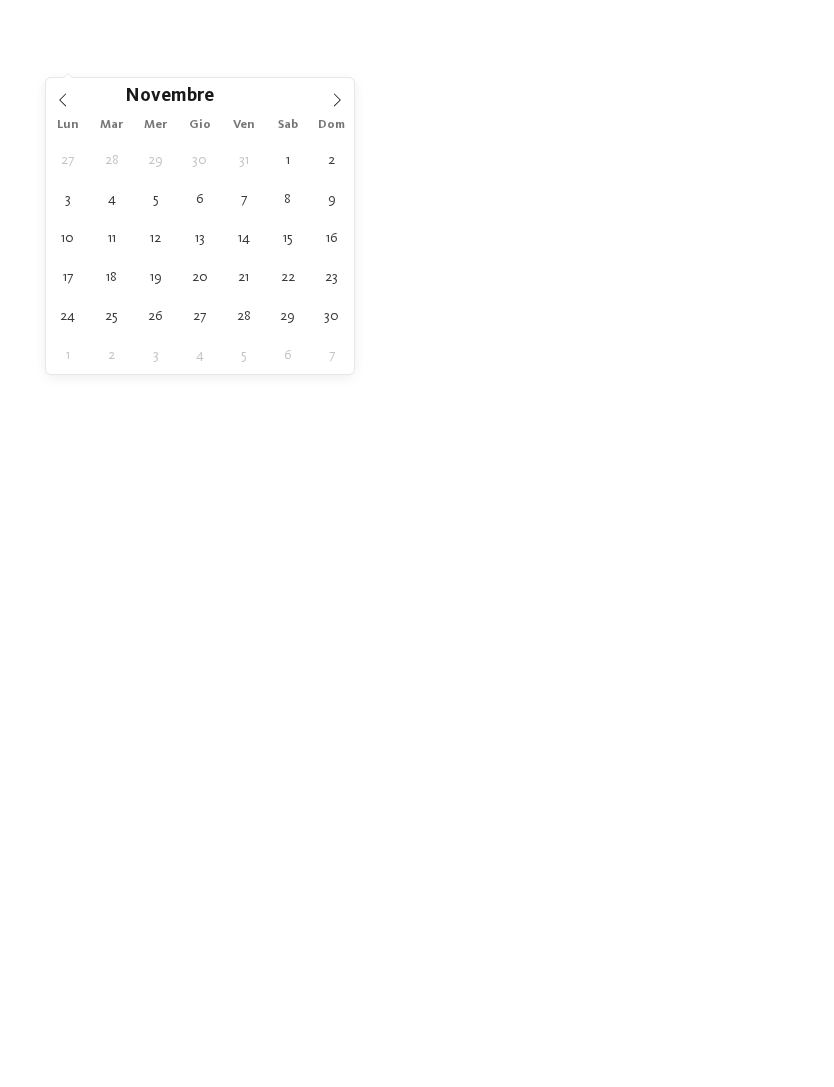 click 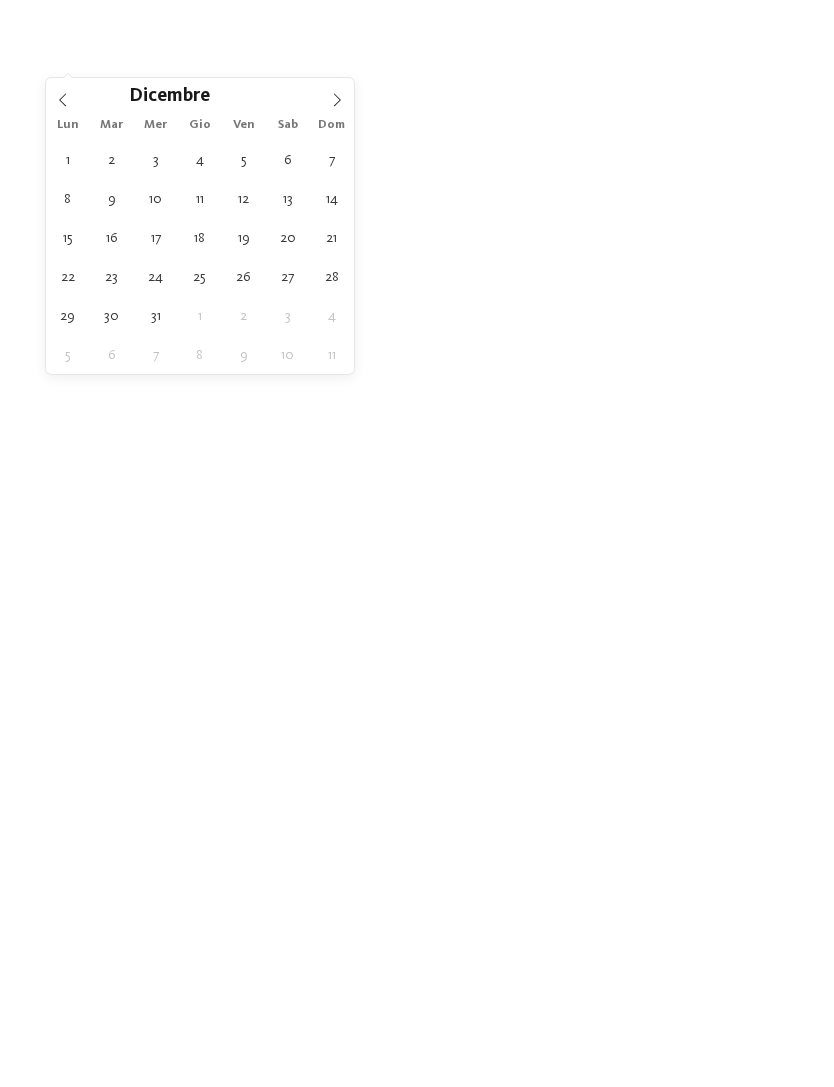 type on "31.12.2025" 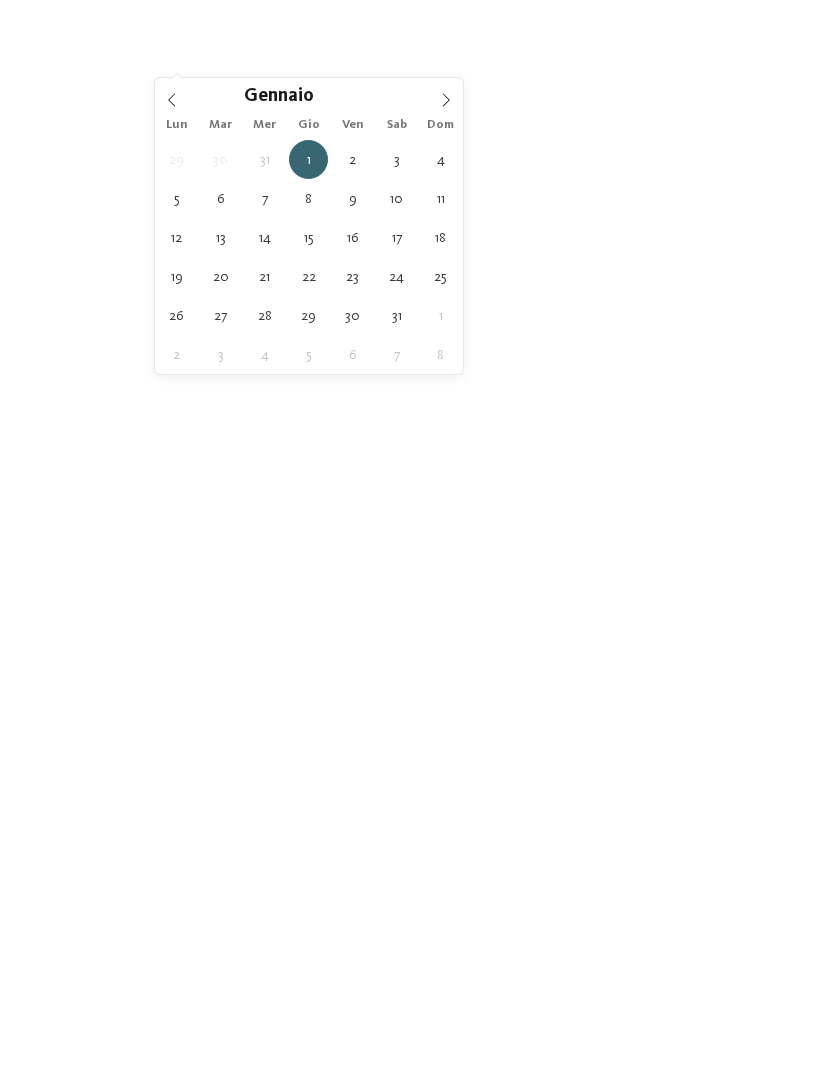type on "05.01.2026" 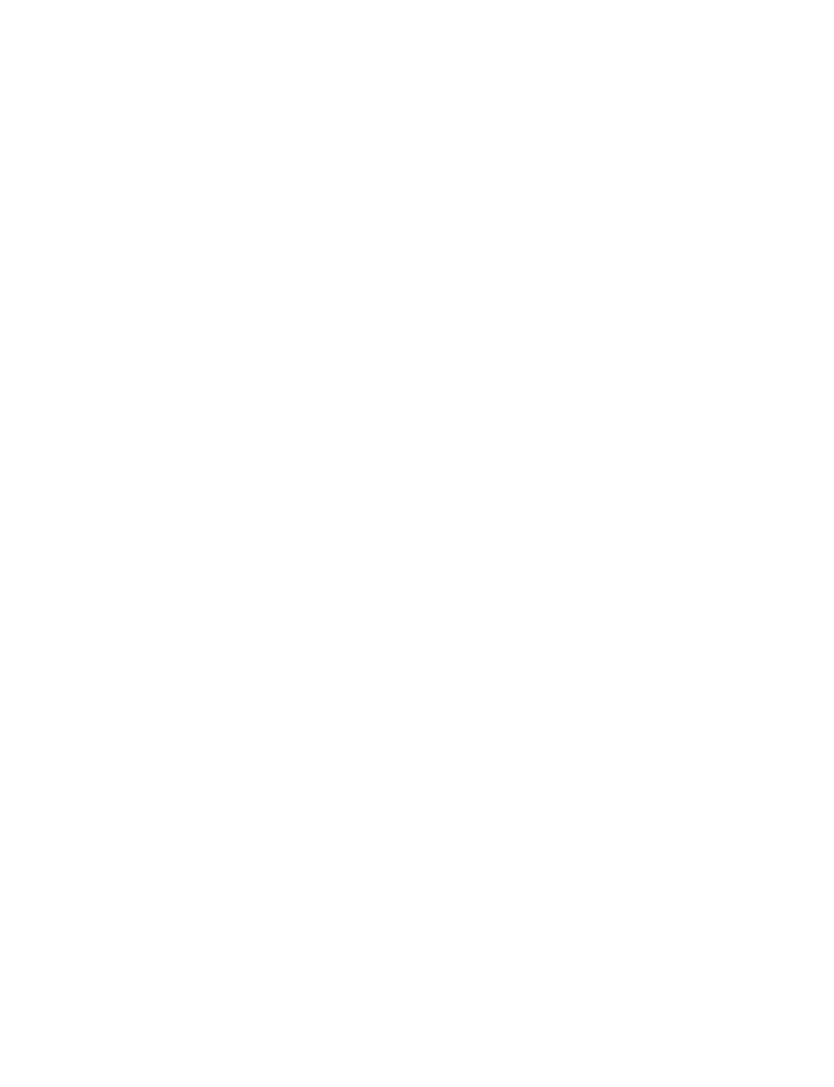 click on "filtra" at bounding box center (736, 59) 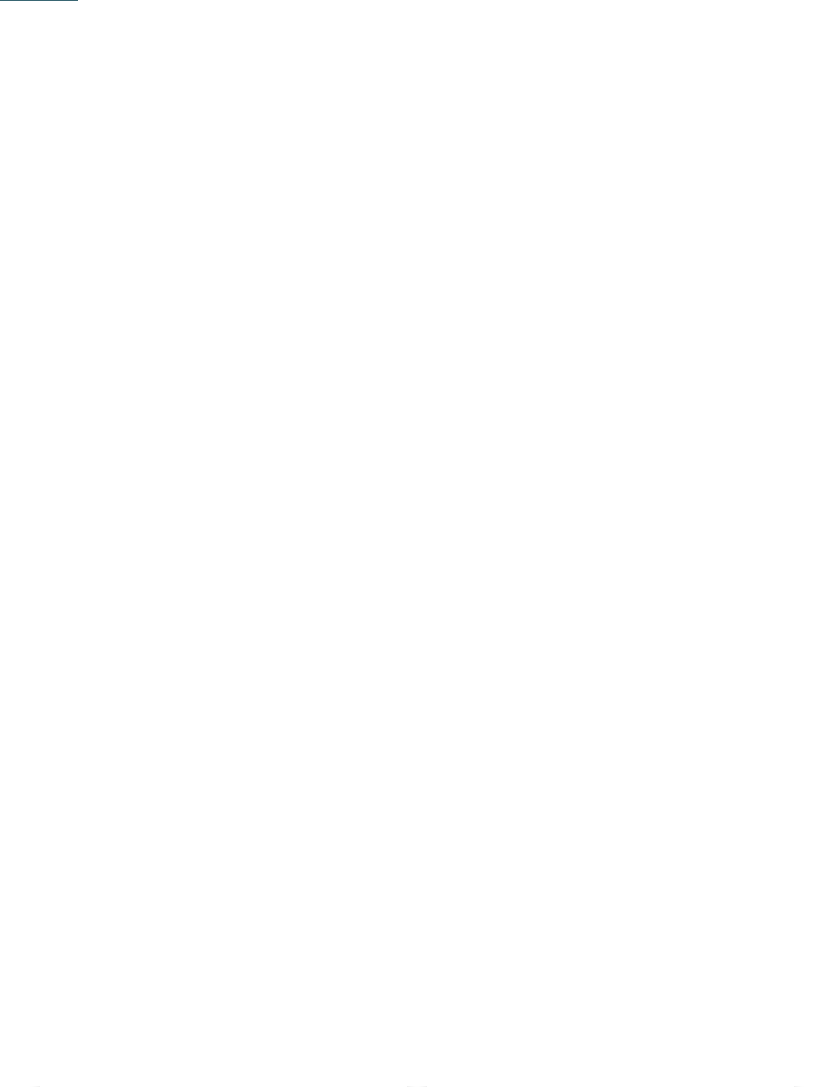 scroll, scrollTop: 397, scrollLeft: 0, axis: vertical 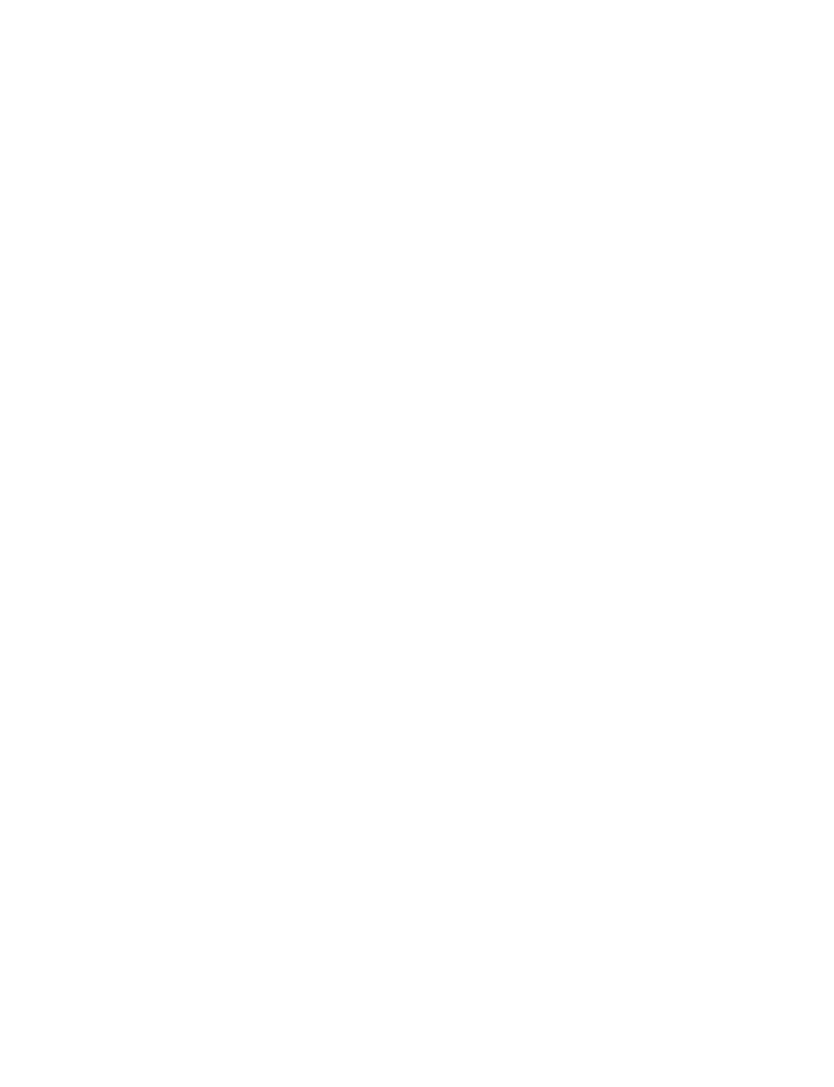 click on "Family Home Alpenhof ****" at bounding box center [191, 518] 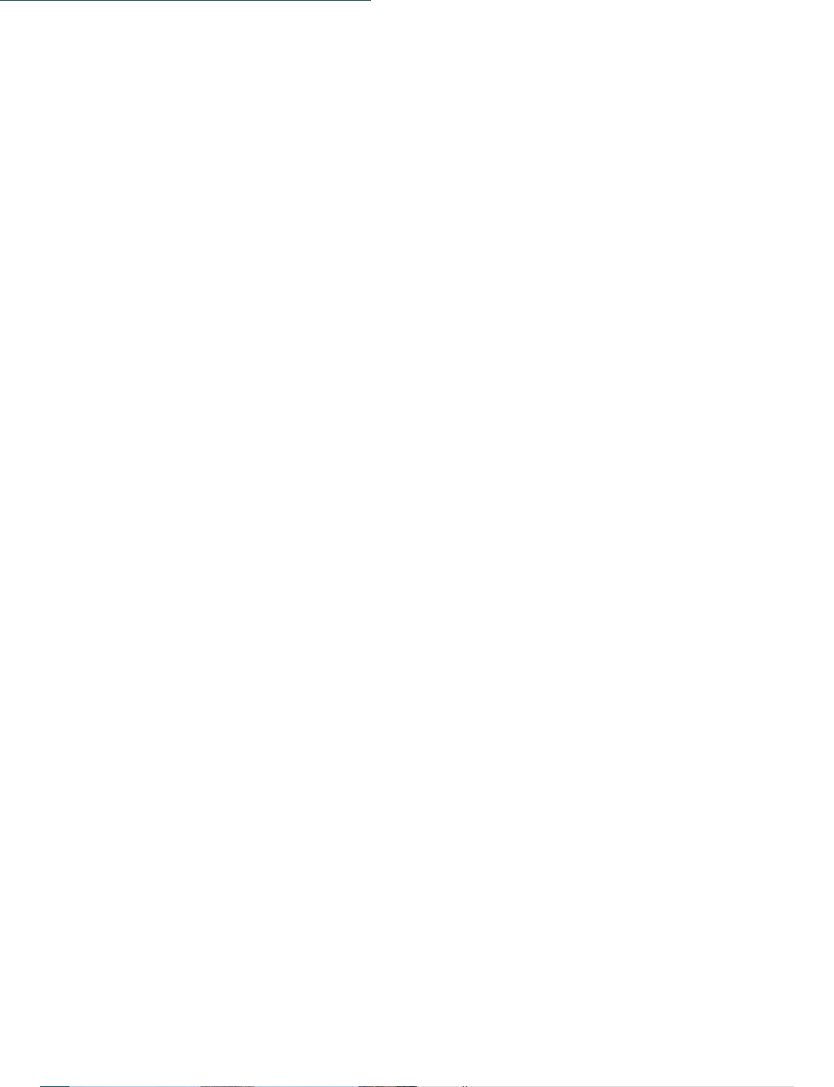 scroll, scrollTop: 2890, scrollLeft: 0, axis: vertical 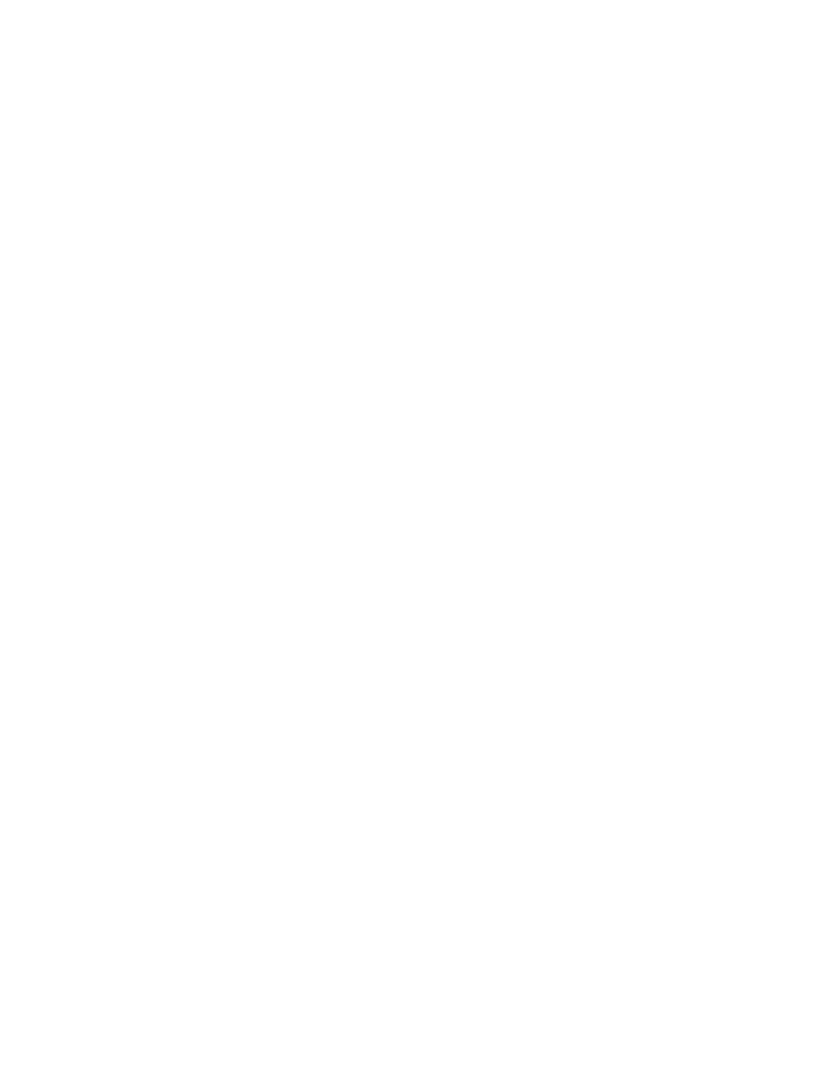 click at bounding box center [791, 414] 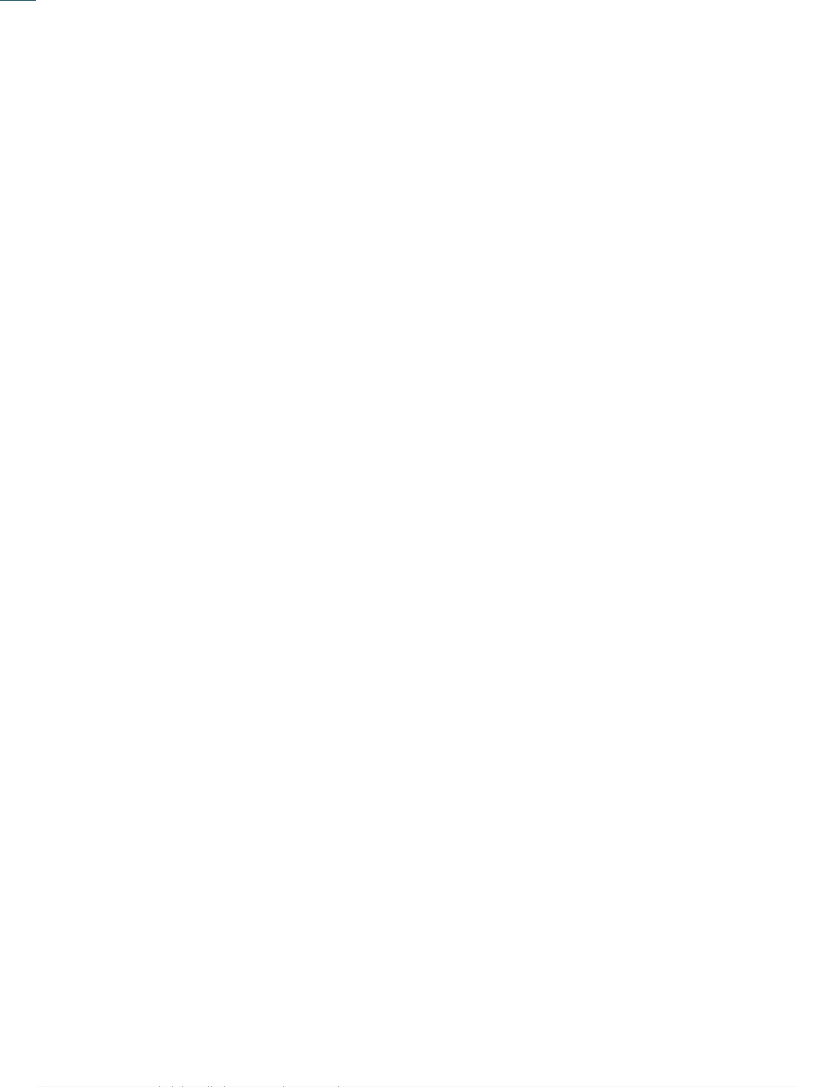 scroll, scrollTop: 374, scrollLeft: 0, axis: vertical 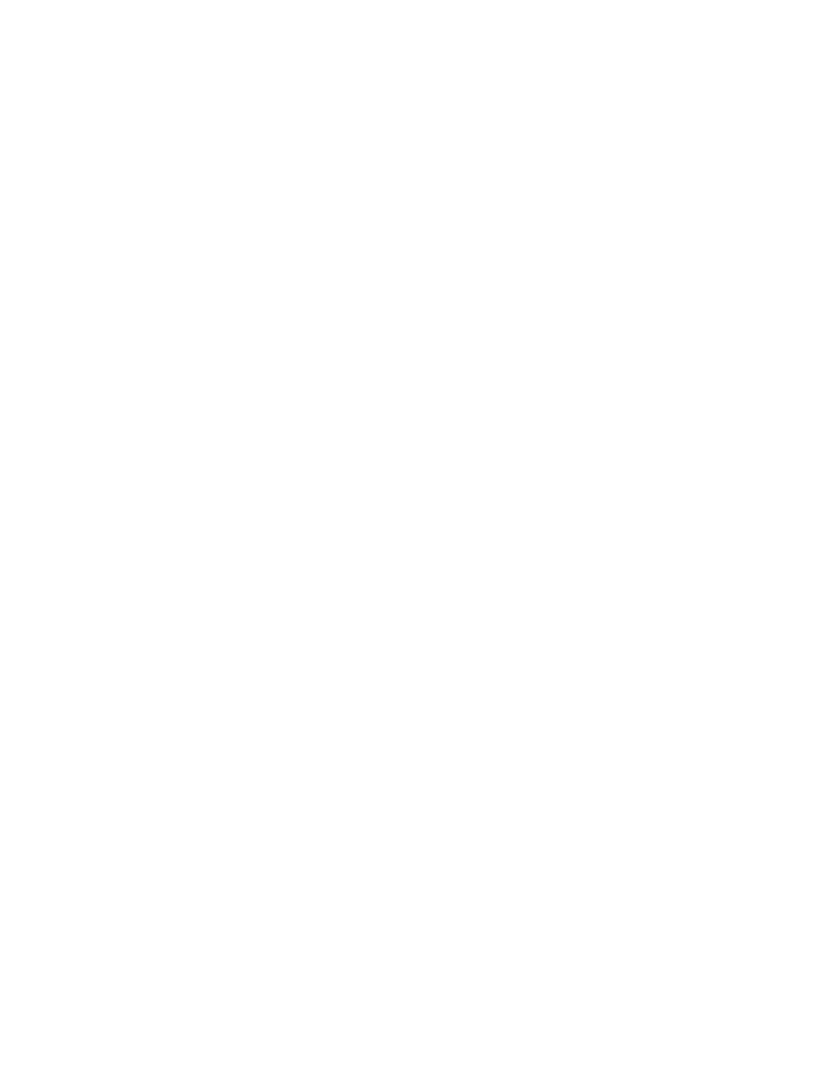 click on "WINTER ACTION" at bounding box center (373, 691) 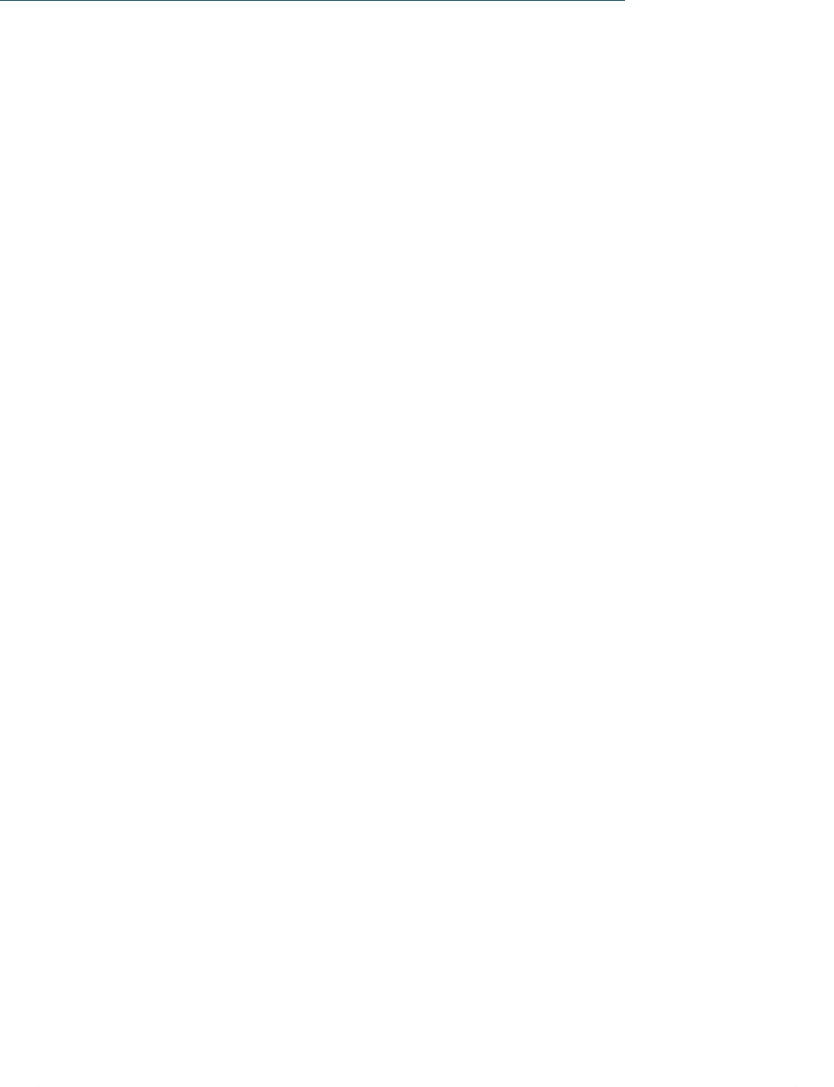 scroll, scrollTop: 4964, scrollLeft: 0, axis: vertical 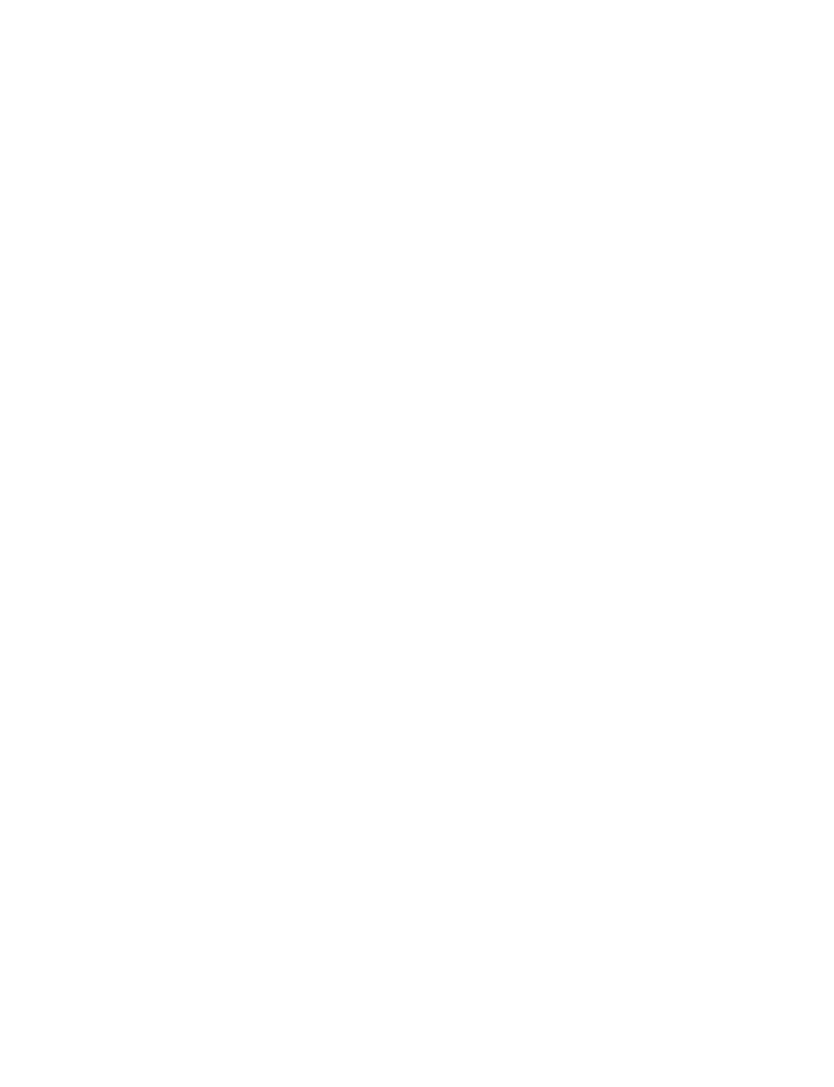 click at bounding box center [341, 620] 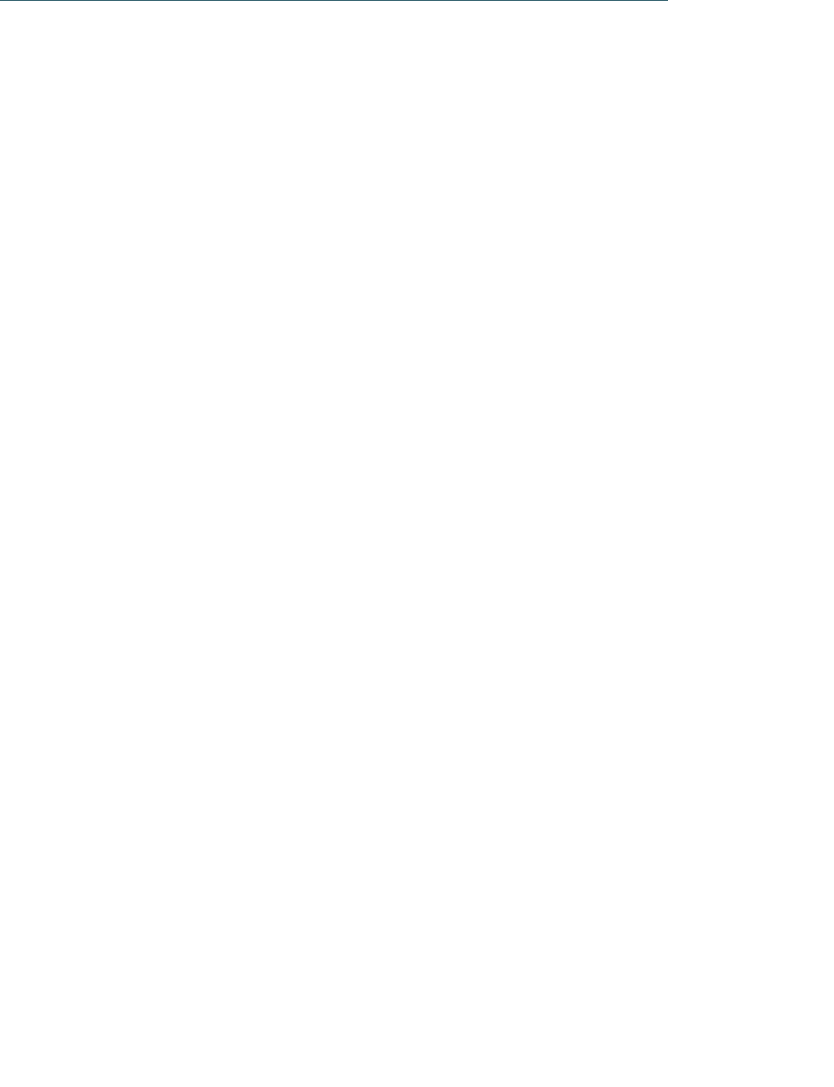 scroll, scrollTop: 5414, scrollLeft: 0, axis: vertical 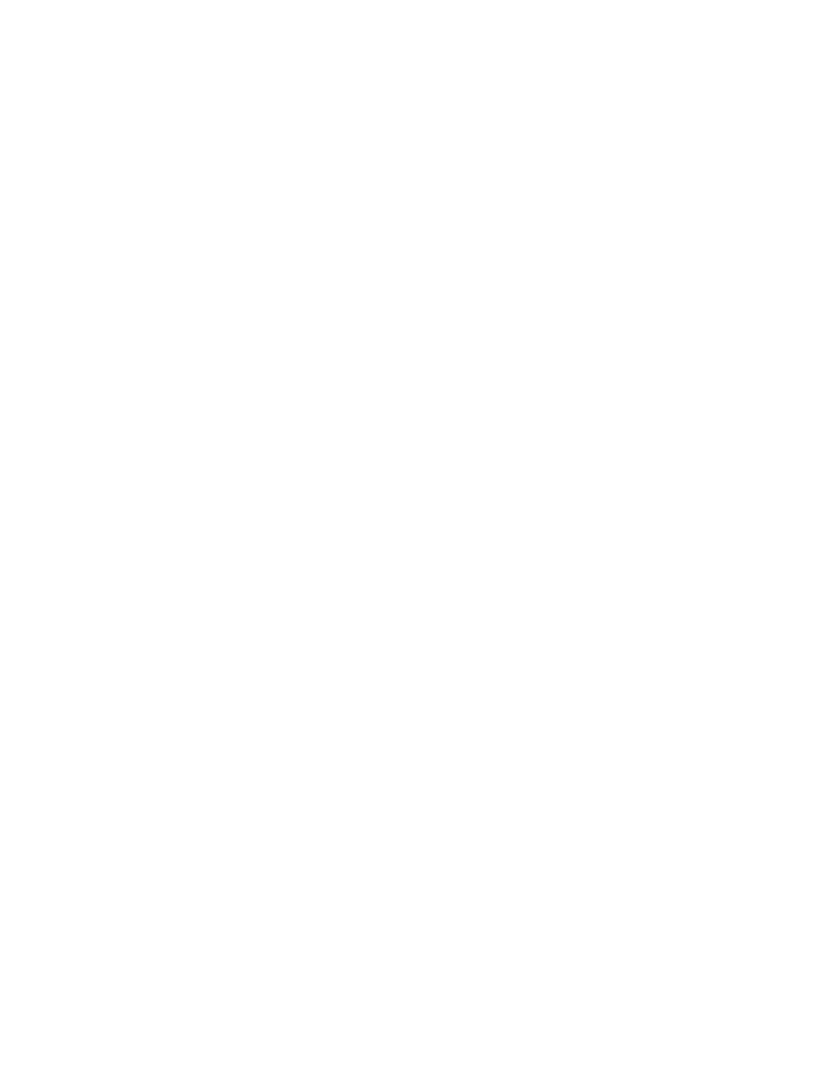 click on "* ****** ******* ******** ******" at bounding box center [165, 546] 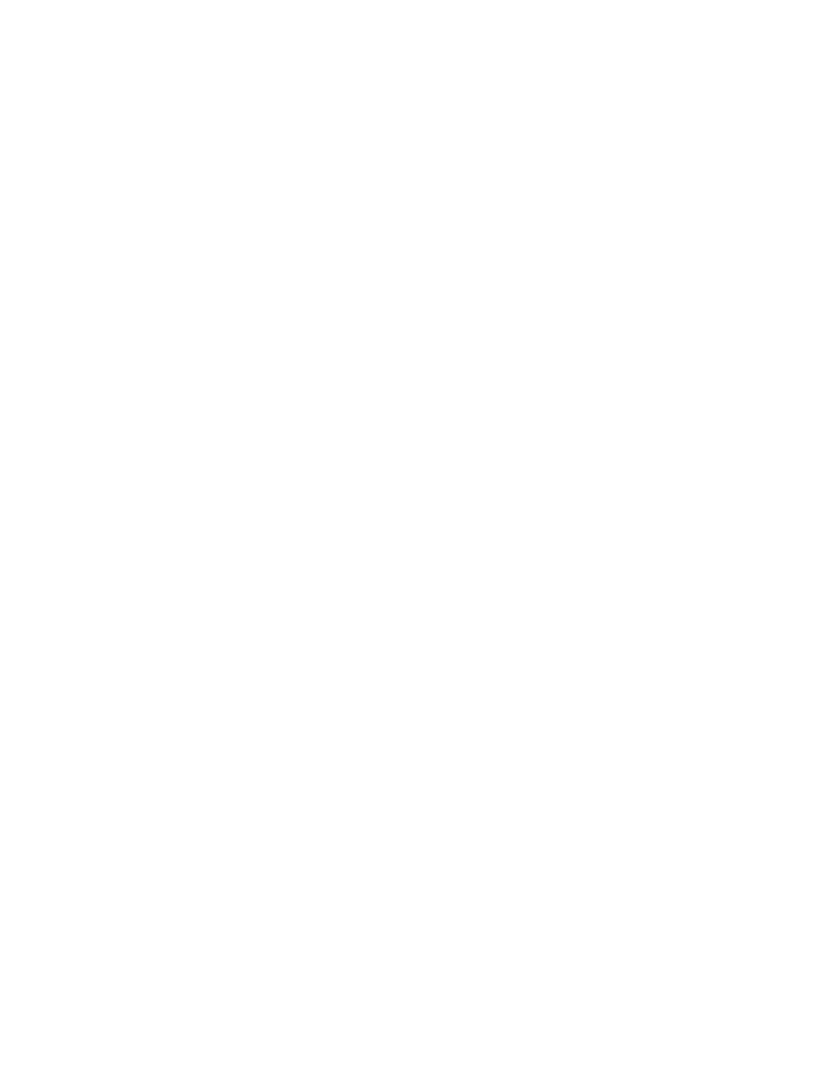 type on "**********" 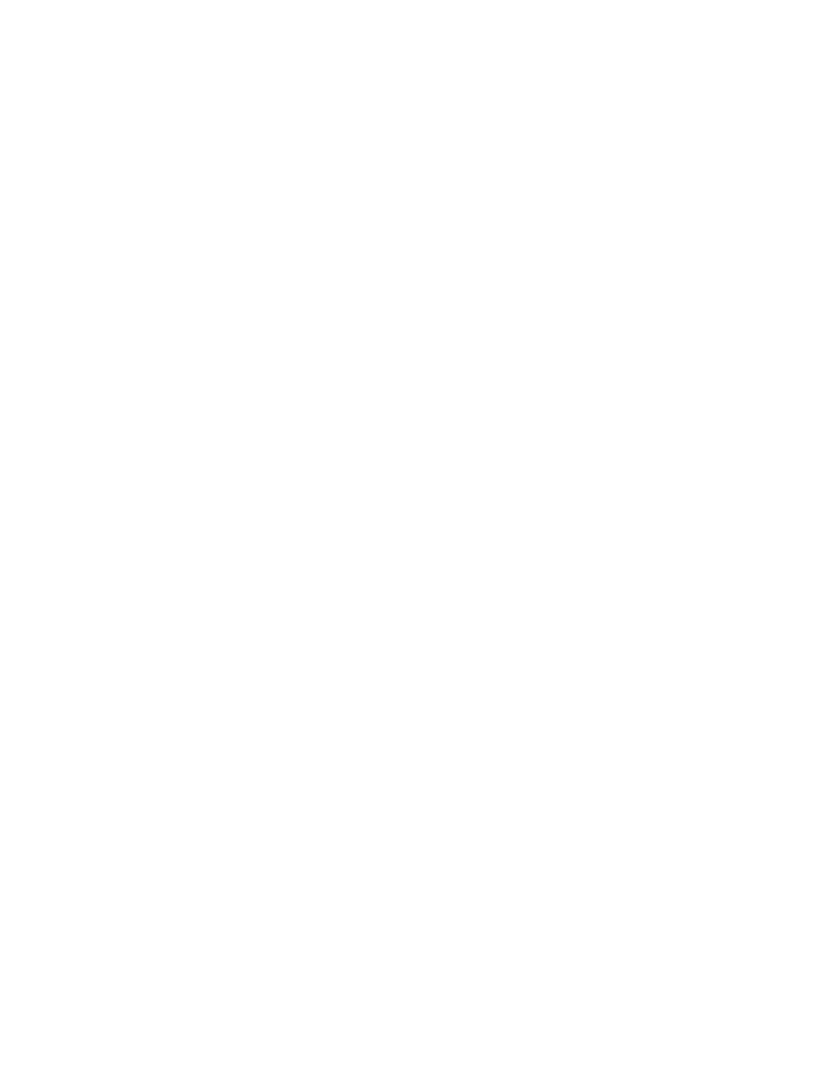 click on "Richiesta non vincolante" at bounding box center [658, 702] 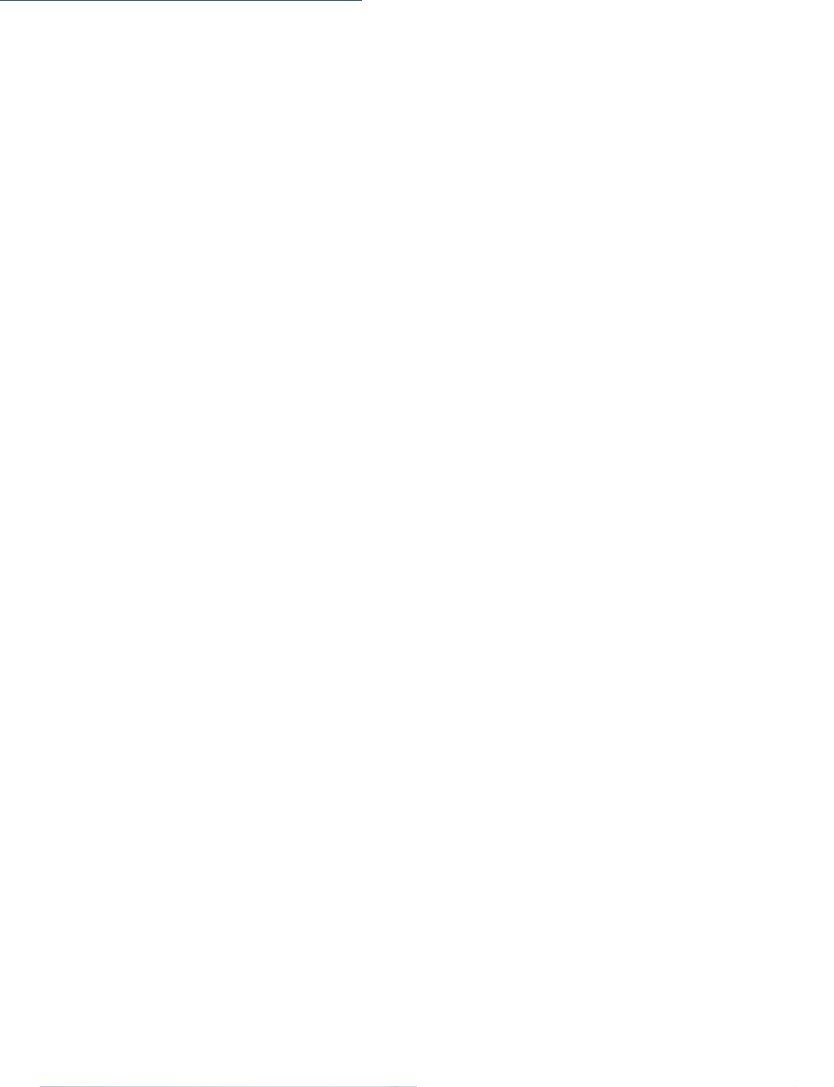 scroll, scrollTop: 2460, scrollLeft: 0, axis: vertical 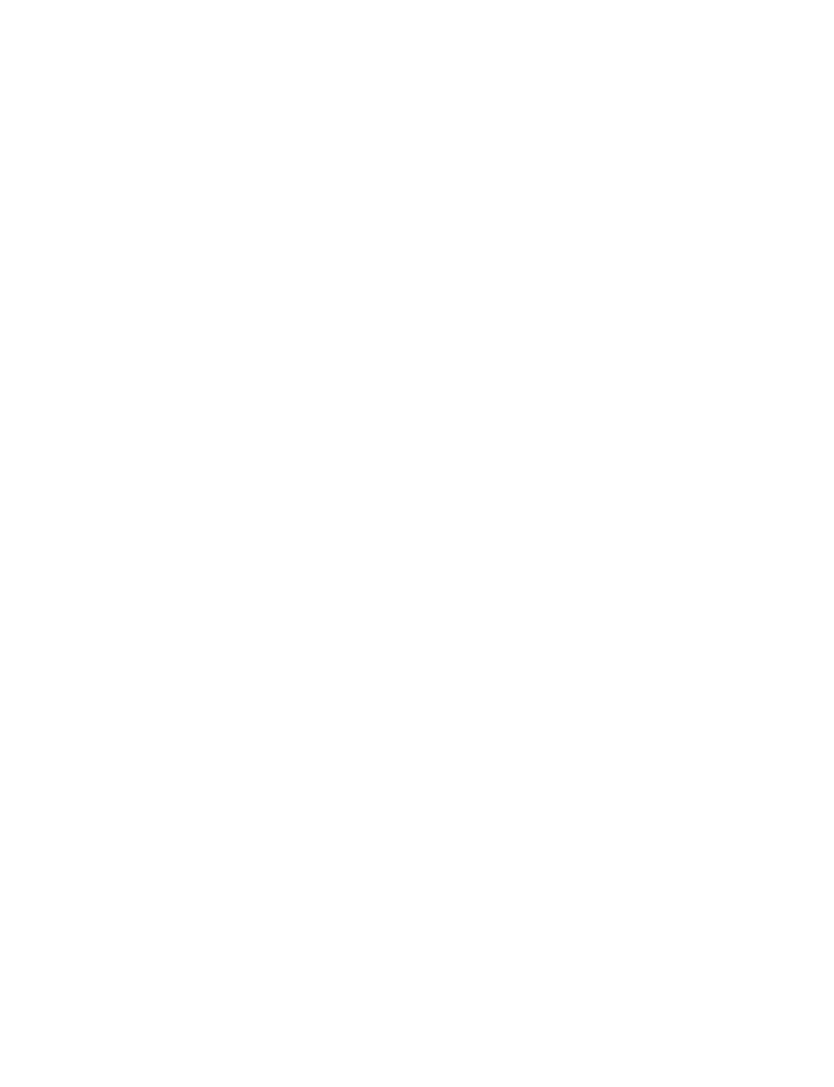 click at bounding box center (675, 482) 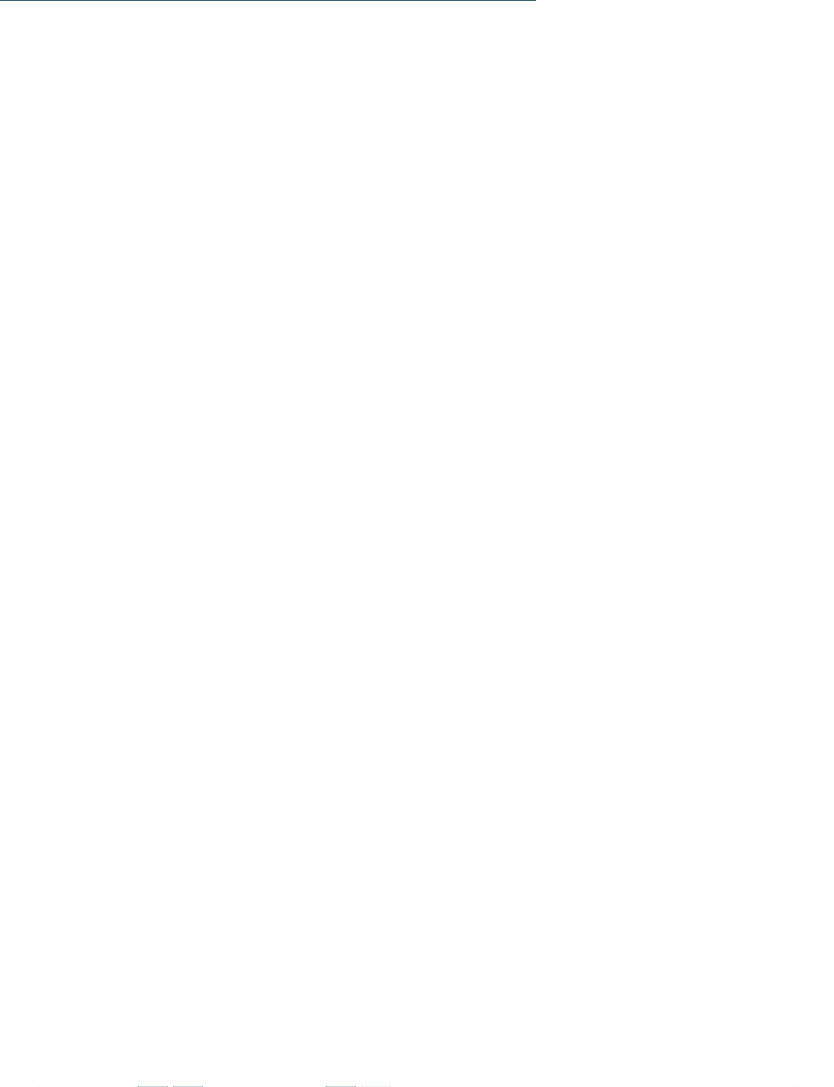 scroll, scrollTop: 3654, scrollLeft: 0, axis: vertical 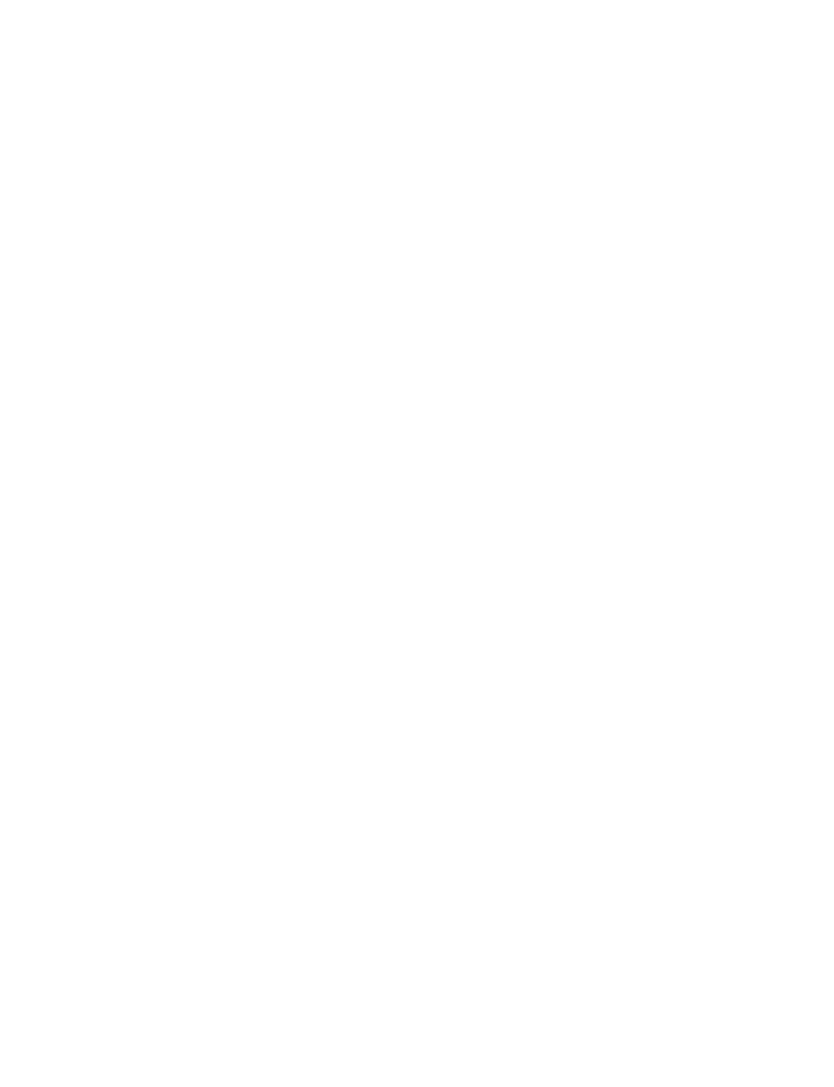 click on "Arrivo" at bounding box center (228, 551) 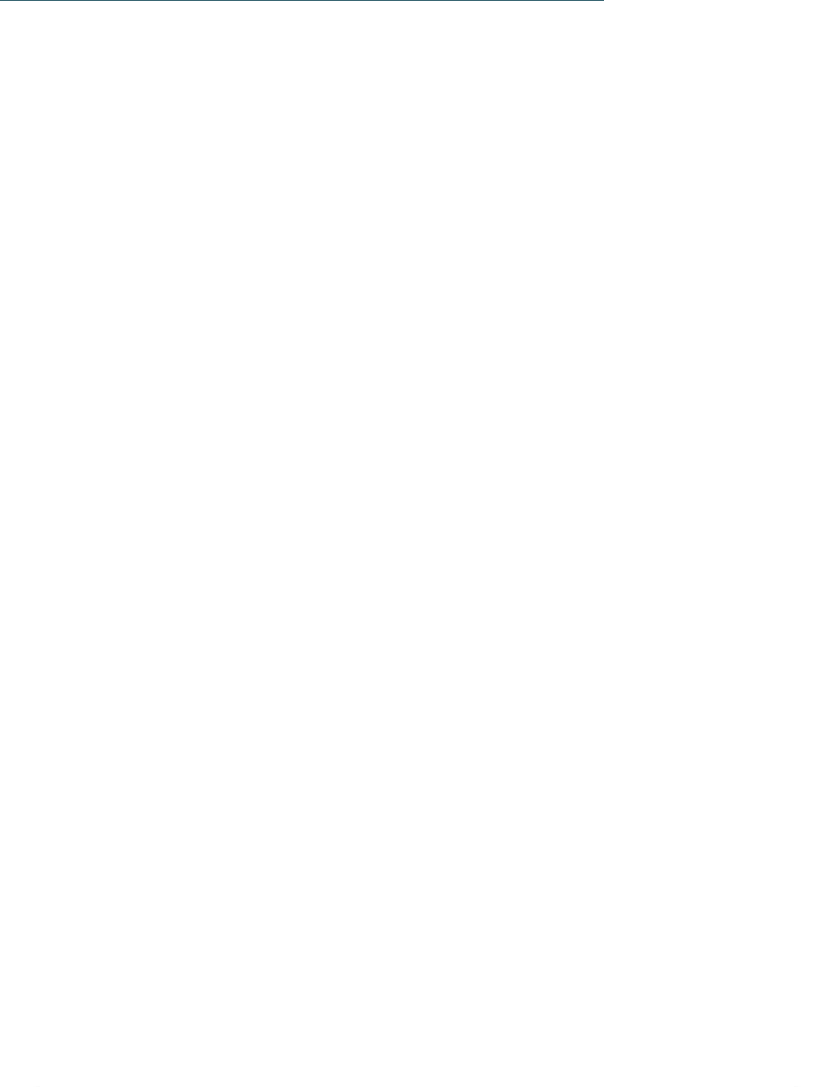 scroll, scrollTop: 4280, scrollLeft: 0, axis: vertical 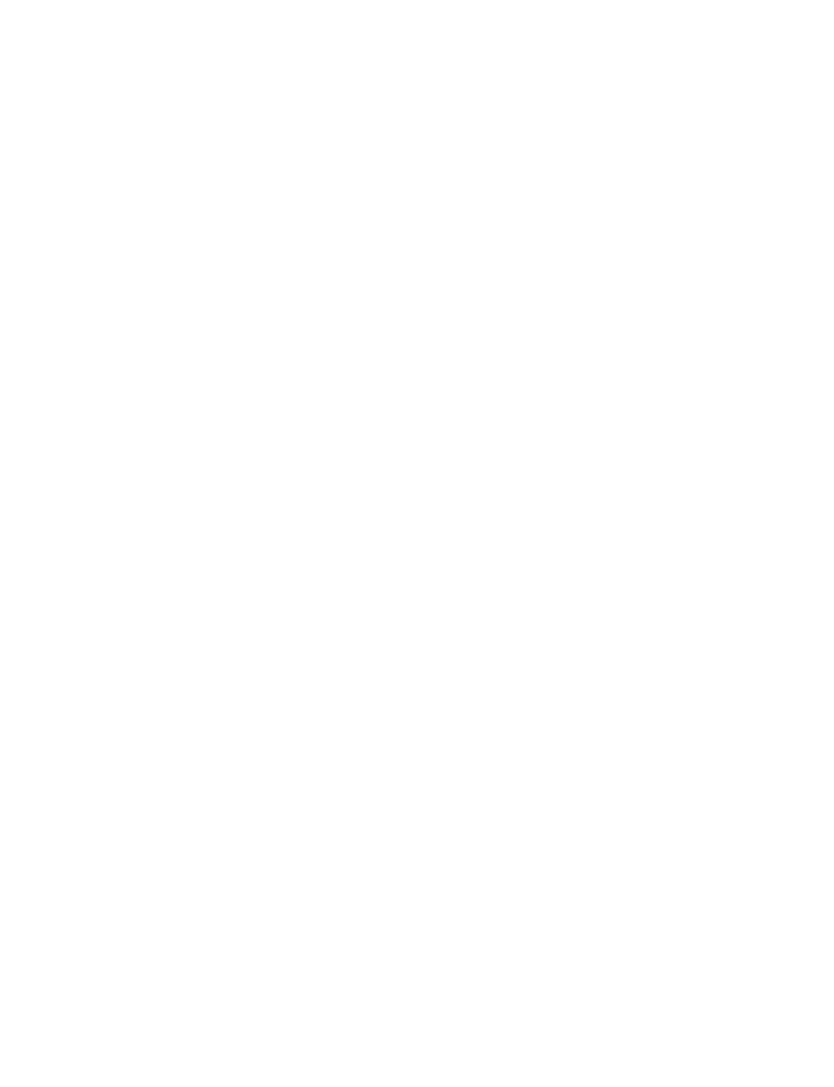 click on "* ****** ******* ******** ******" at bounding box center (165, 688) 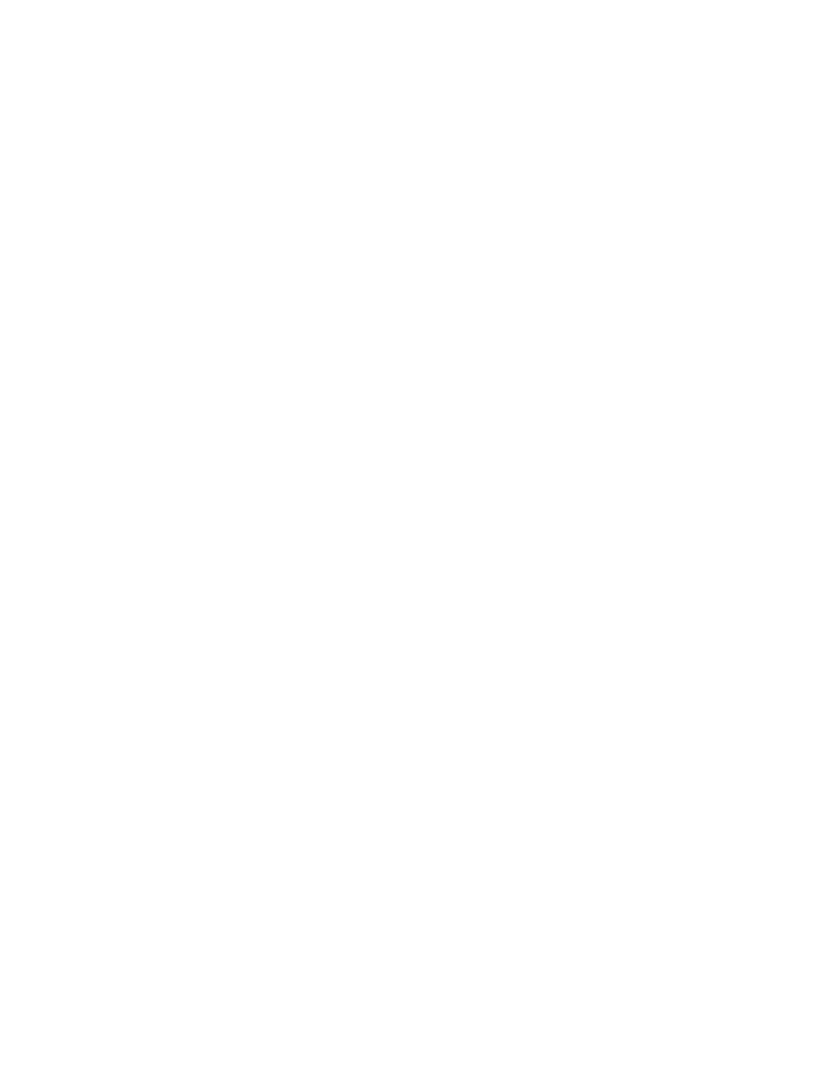 type on "**********" 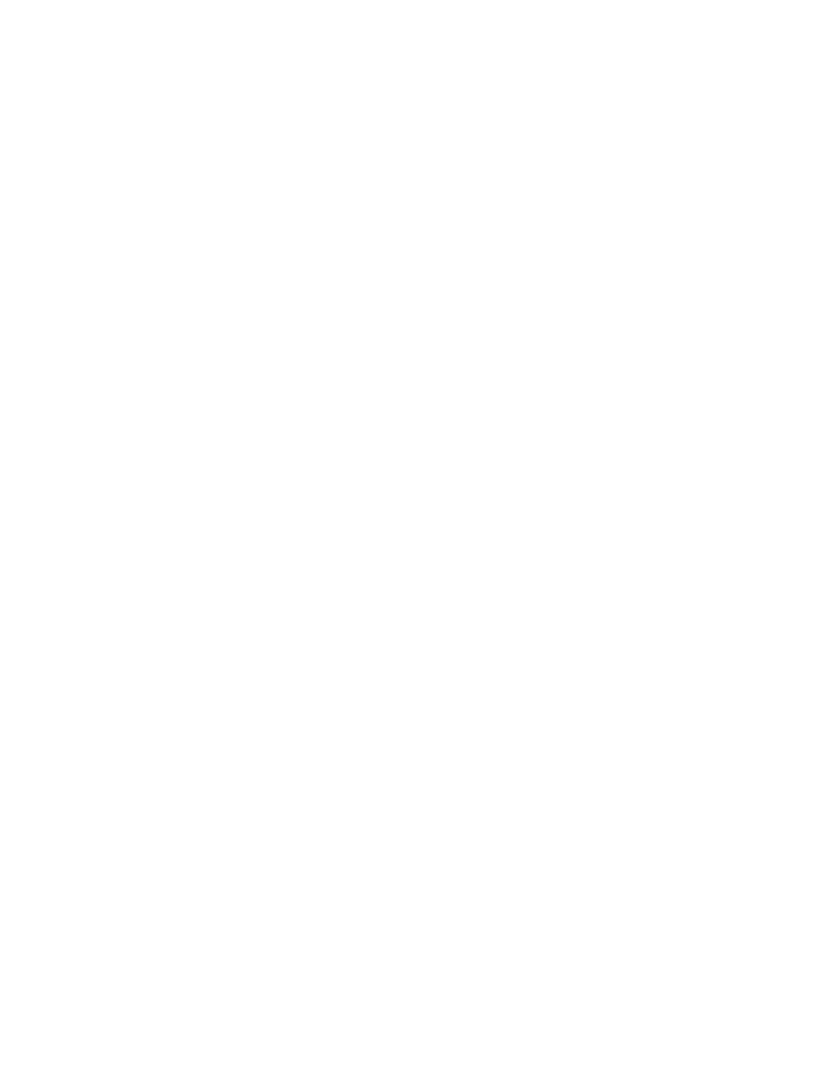 click on "Richiesta non vincolante" at bounding box center [658, 748] 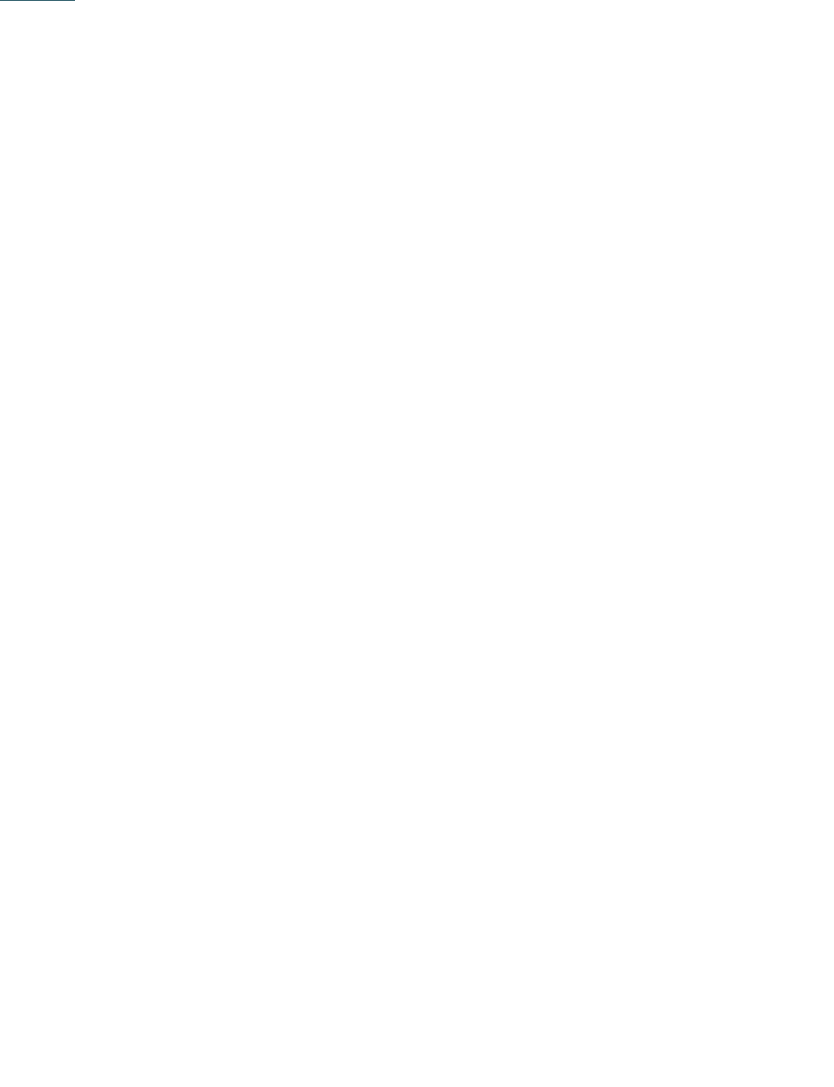 scroll, scrollTop: 633, scrollLeft: 0, axis: vertical 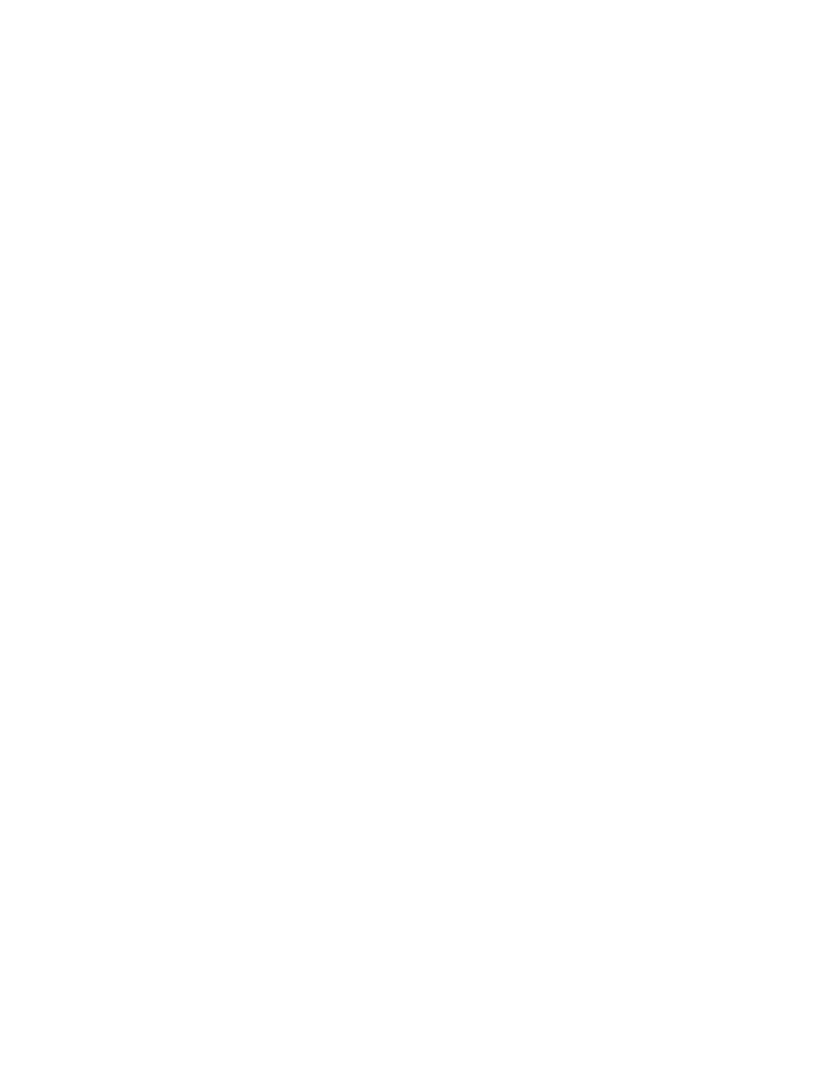 click on "JUST KIDS AND FAMILY" at bounding box center [236, 410] 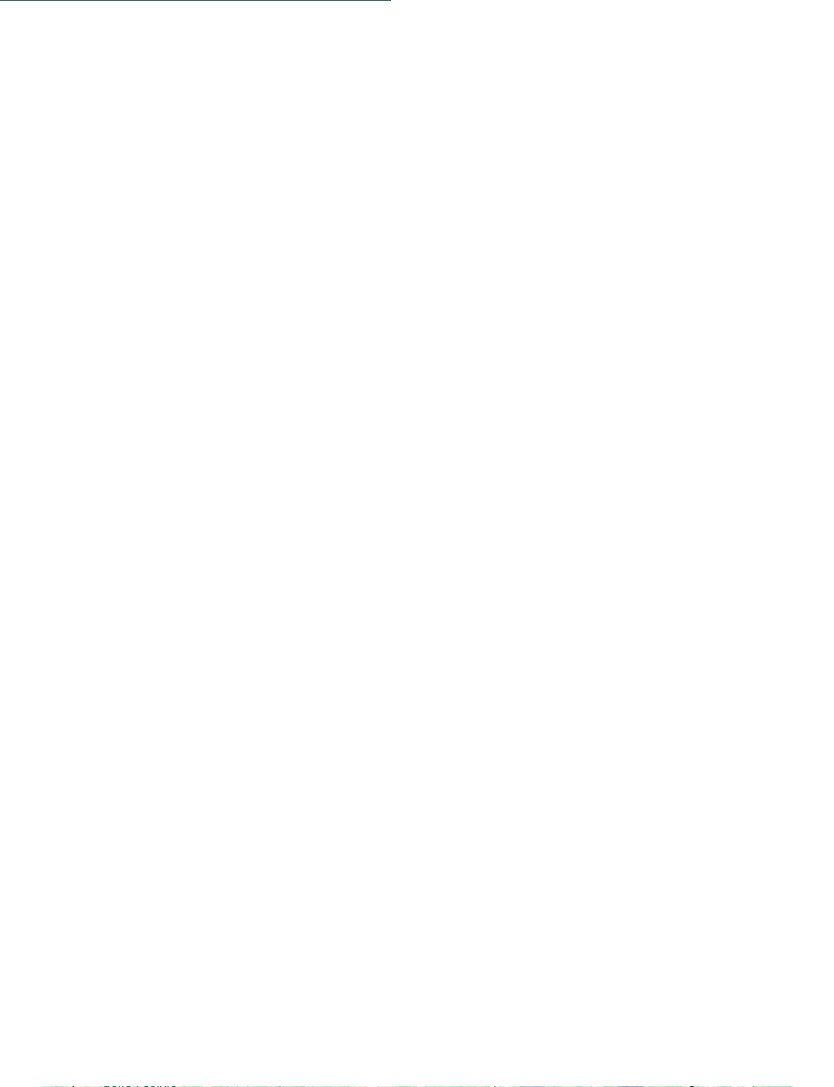scroll, scrollTop: 3296, scrollLeft: 0, axis: vertical 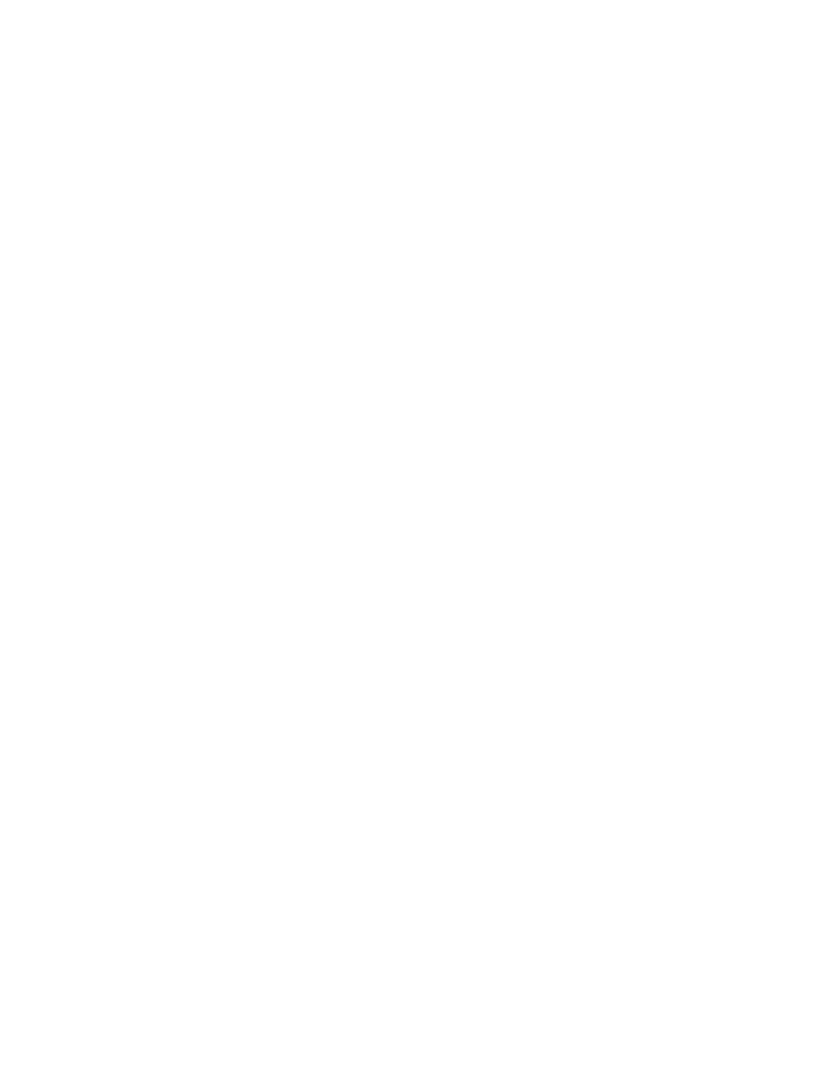 click at bounding box center (417, 483) 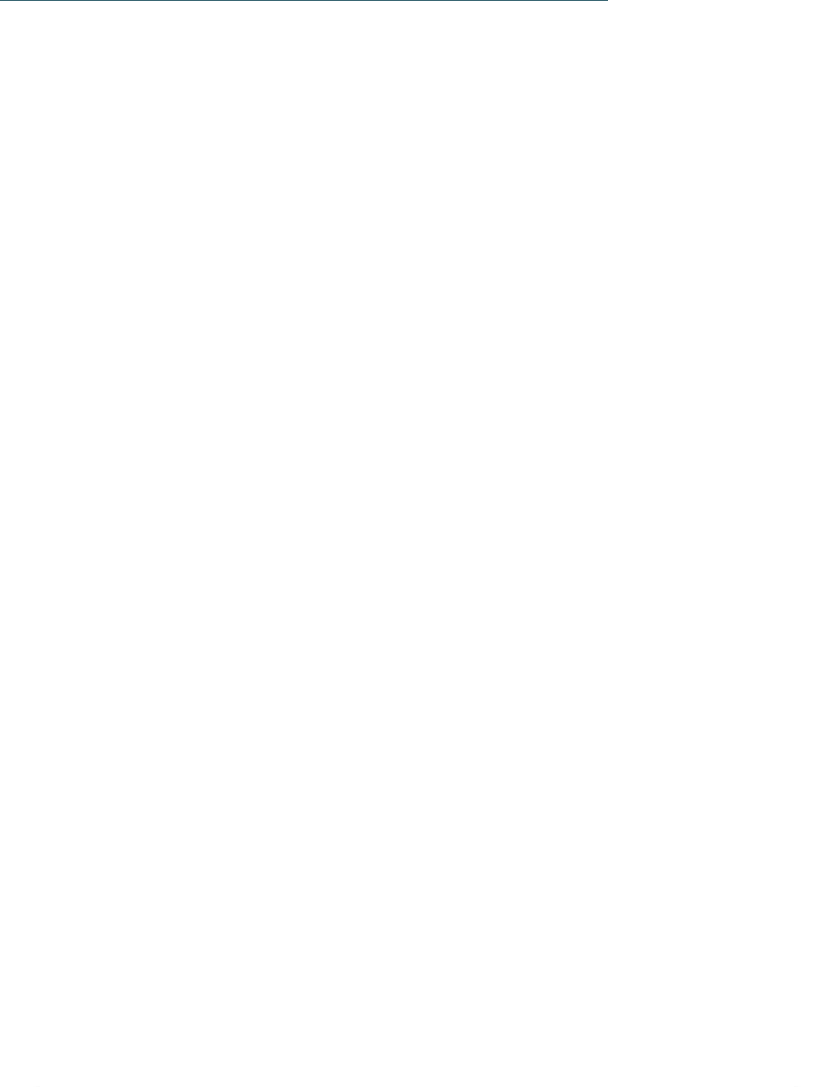 scroll, scrollTop: 5341, scrollLeft: 0, axis: vertical 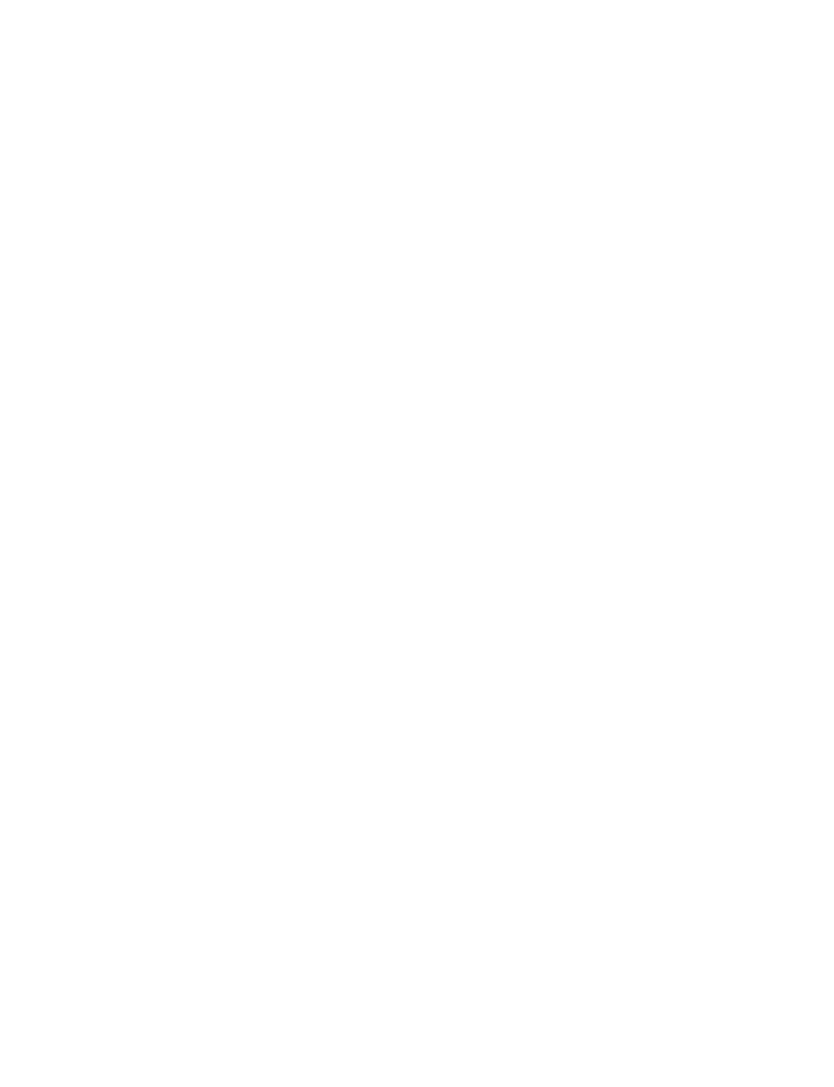 click on "Solo un momento – il sito web sta caricando …
DE
IT" at bounding box center [417, -1040] 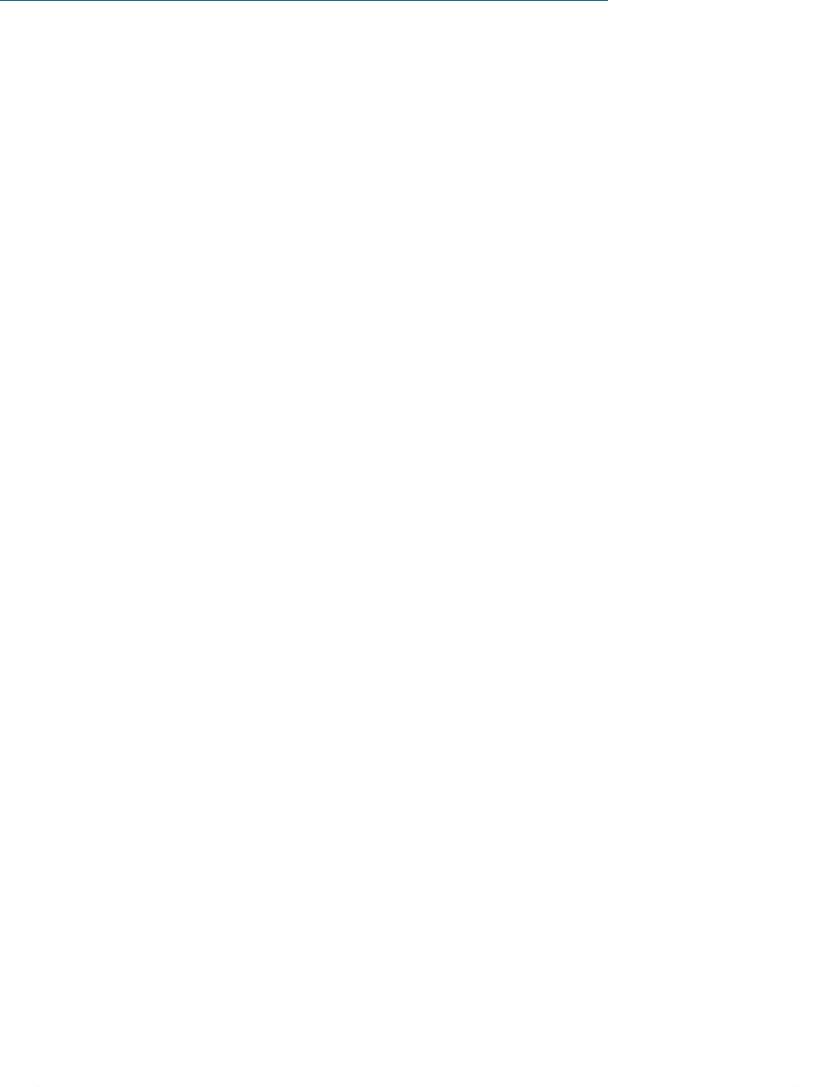 scroll, scrollTop: 5478, scrollLeft: 0, axis: vertical 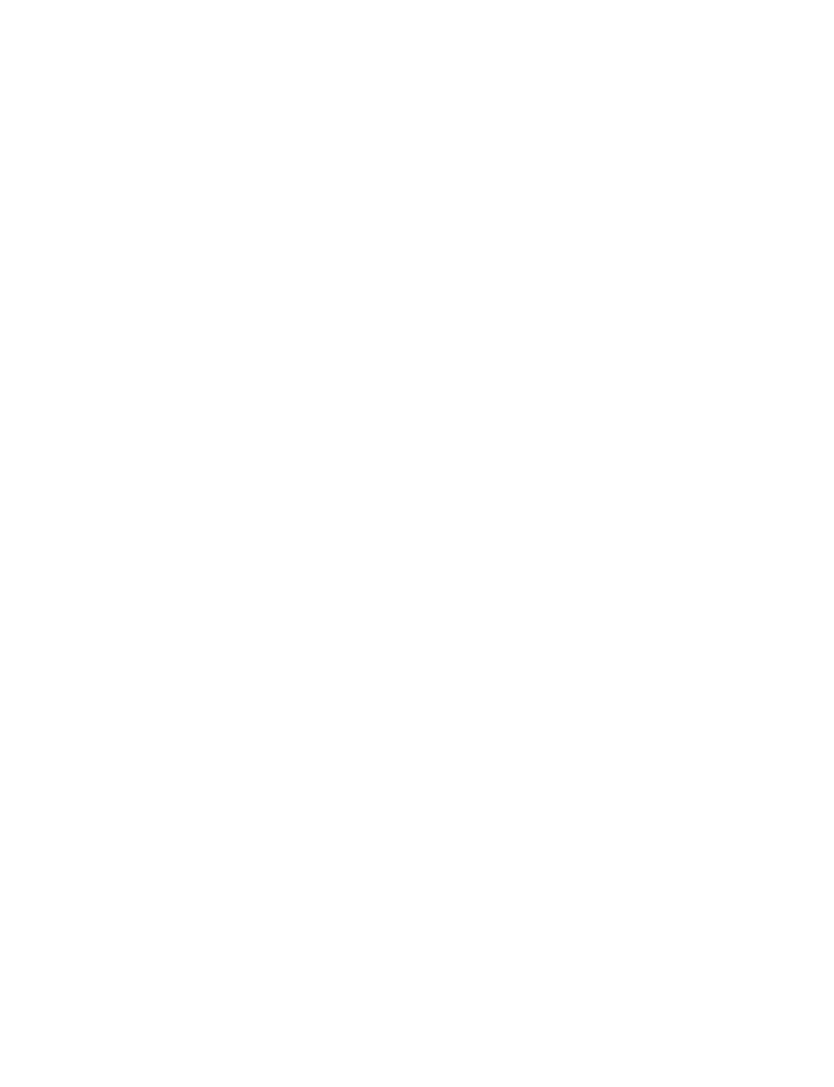 click on "* * * * * * * * * * * ** ** ** ** ** ** ** **" at bounding box center [323, 857] 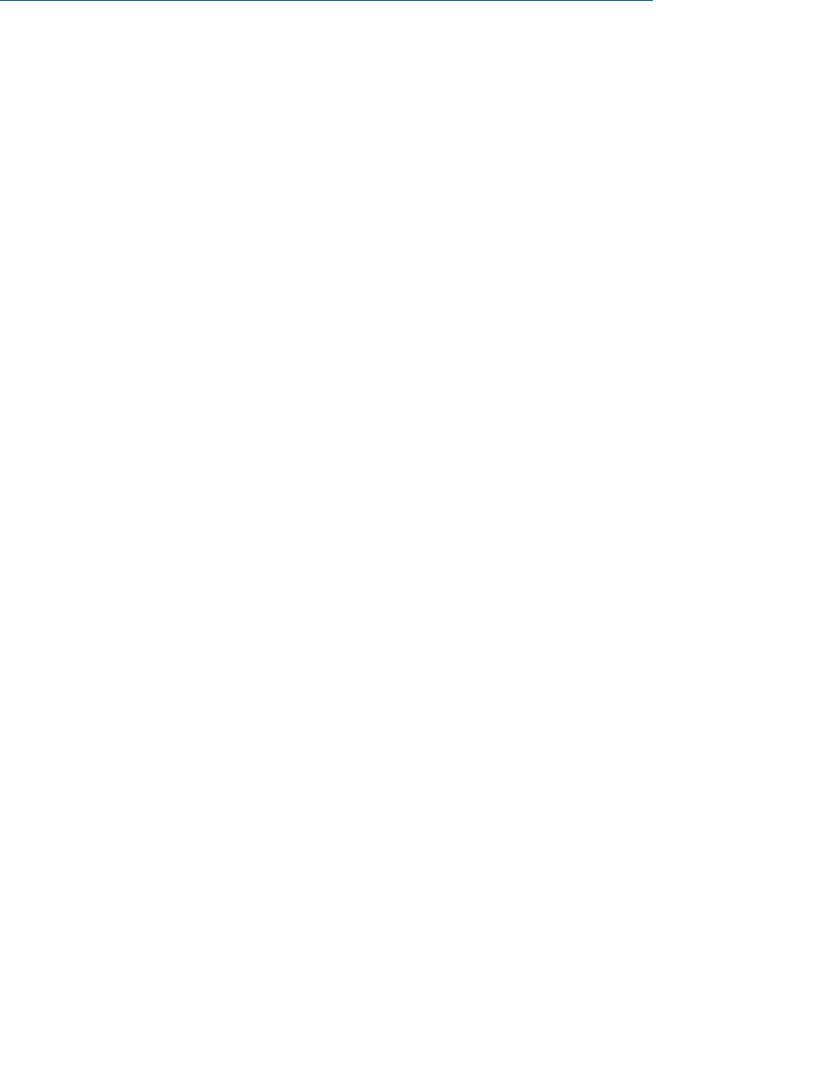 scroll, scrollTop: 5944, scrollLeft: 0, axis: vertical 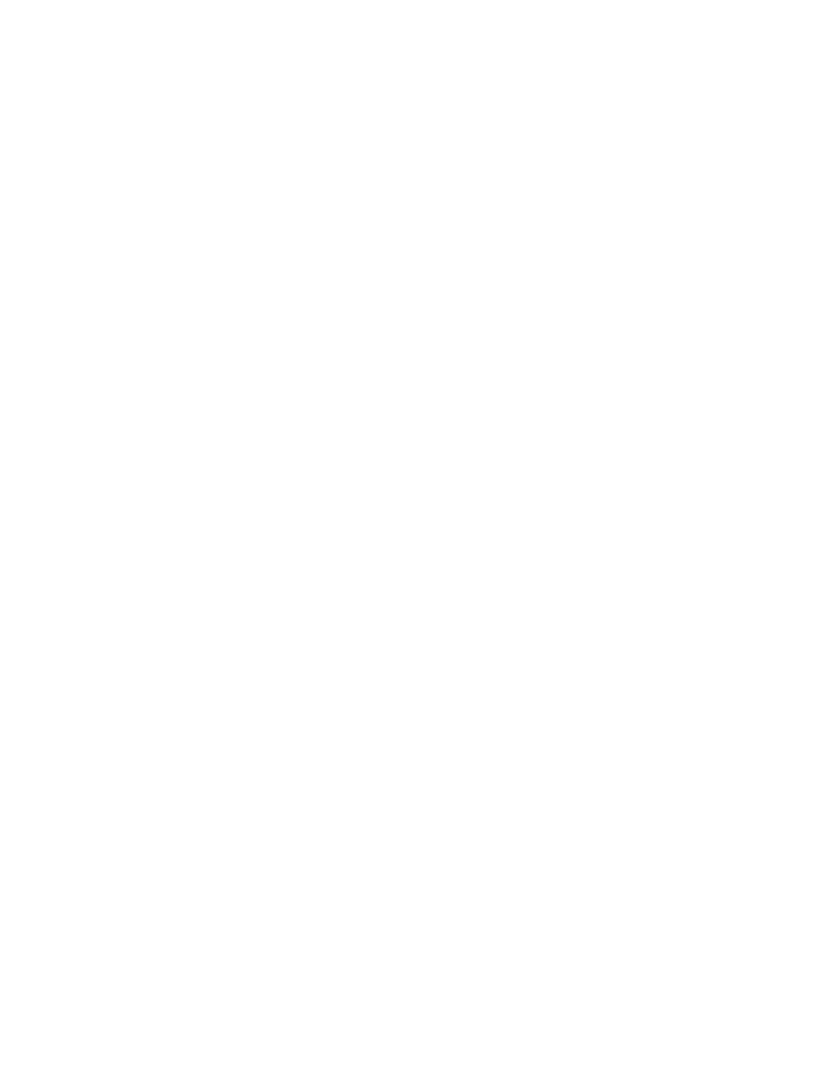 click on "* ****** ******* ******** ******" at bounding box center (165, 694) 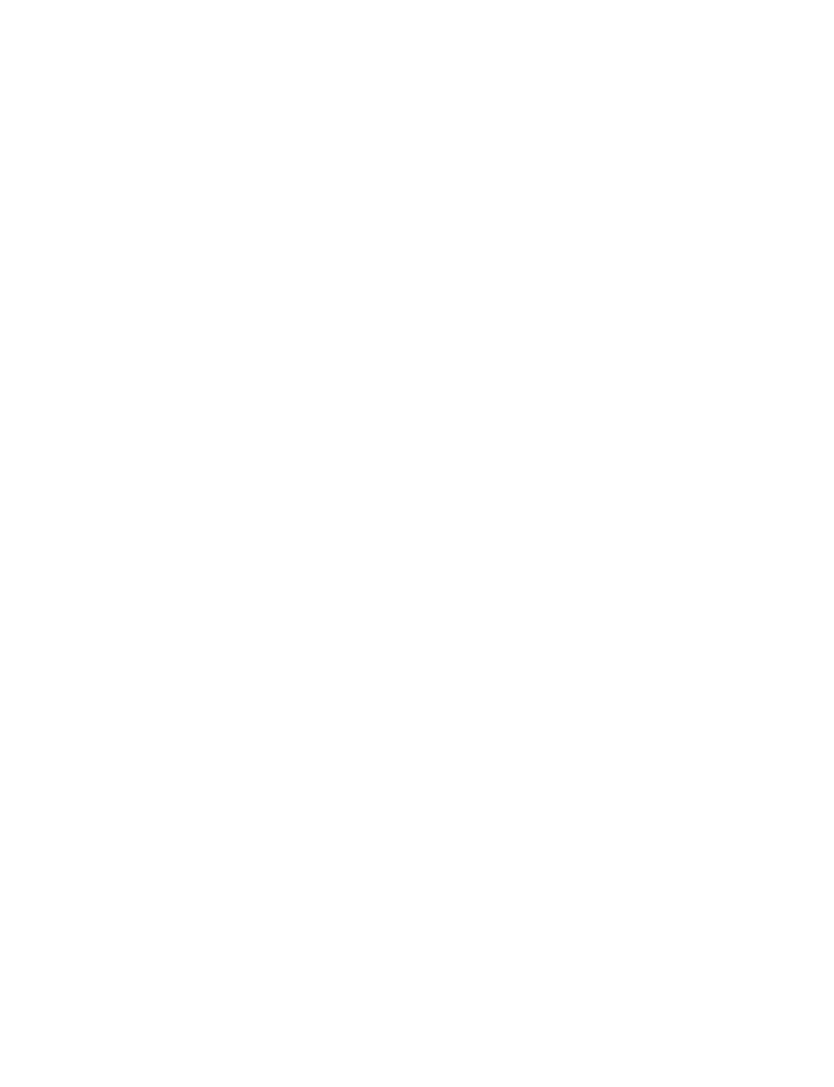 scroll, scrollTop: 5964, scrollLeft: 0, axis: vertical 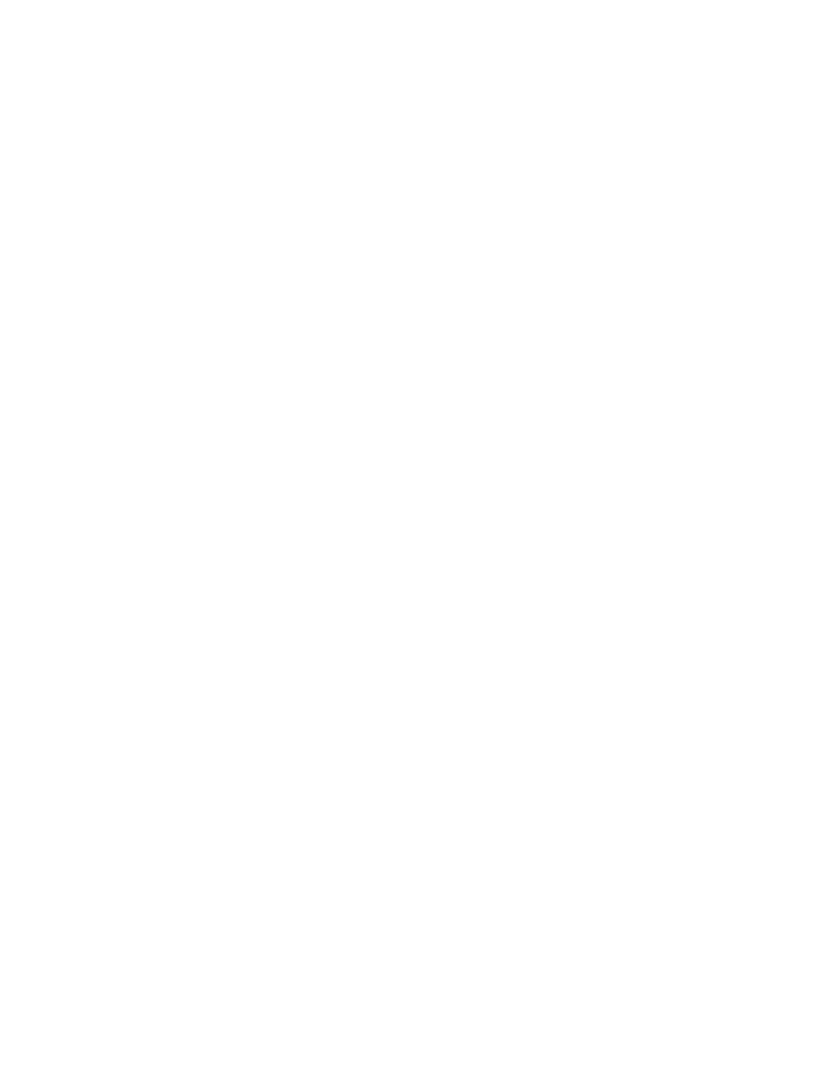 click on "E-mail" at bounding box center [668, 818] 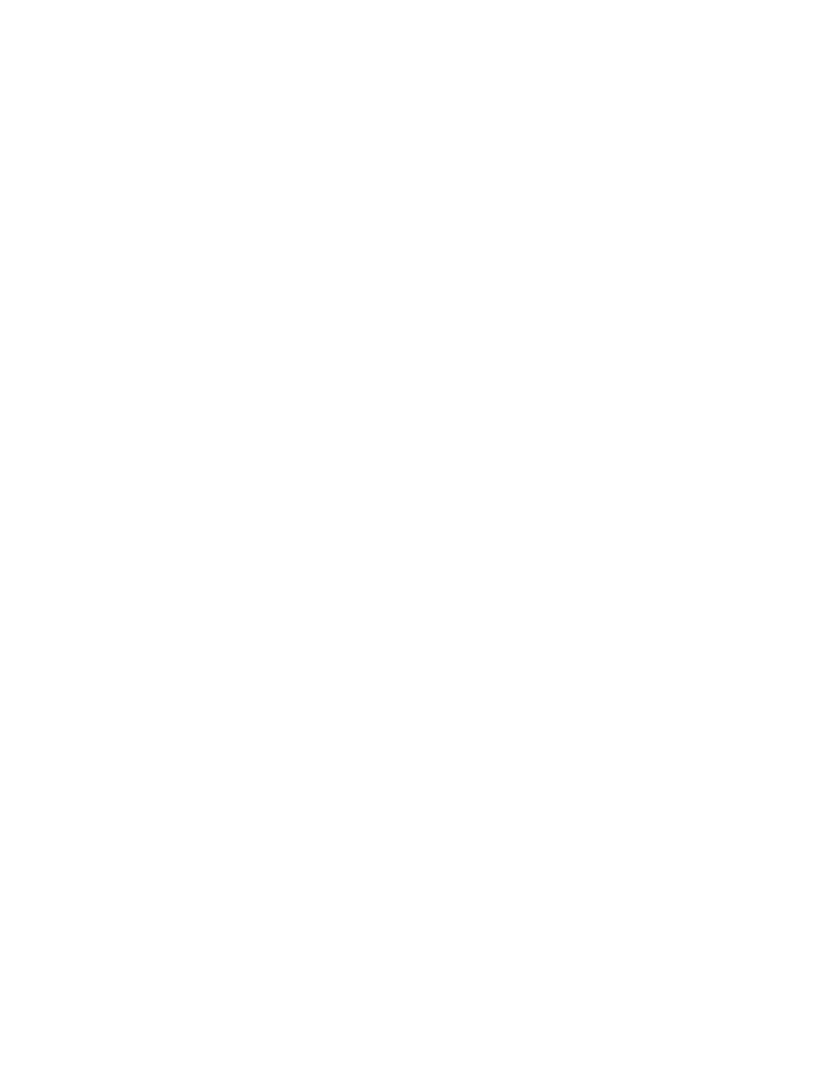 click on "Richiesta non vincolante" at bounding box center (658, 764) 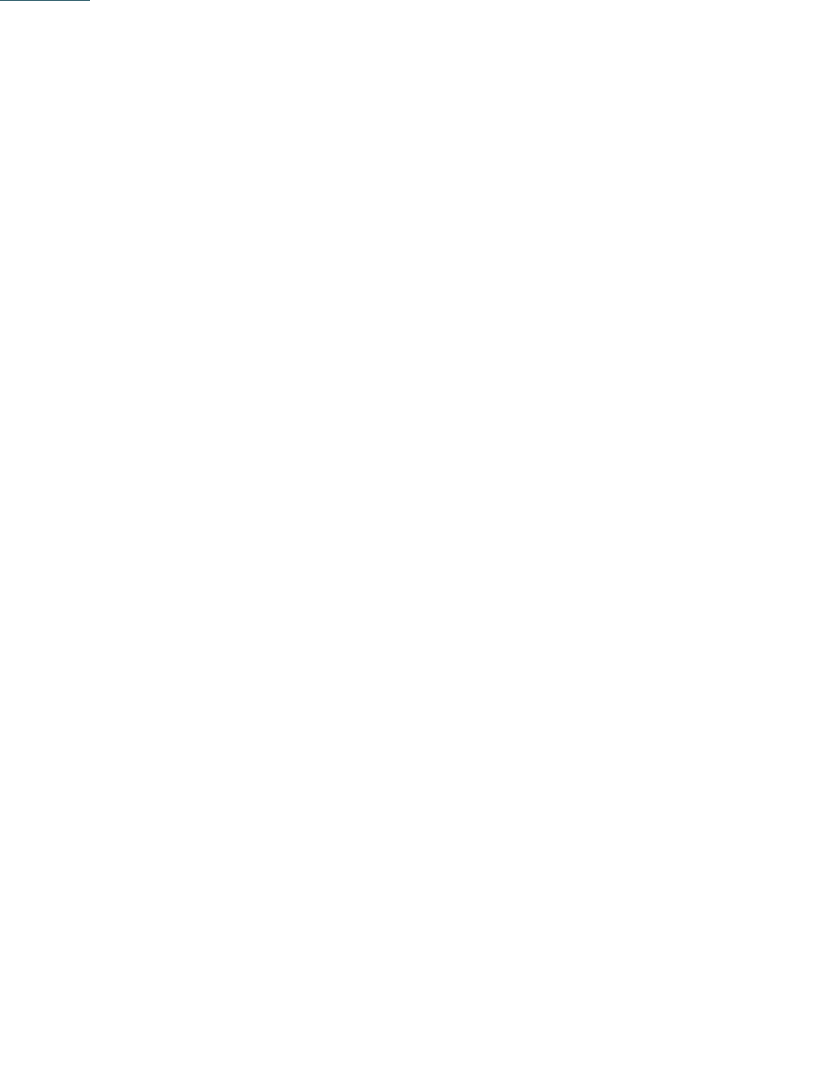 scroll, scrollTop: 754, scrollLeft: 0, axis: vertical 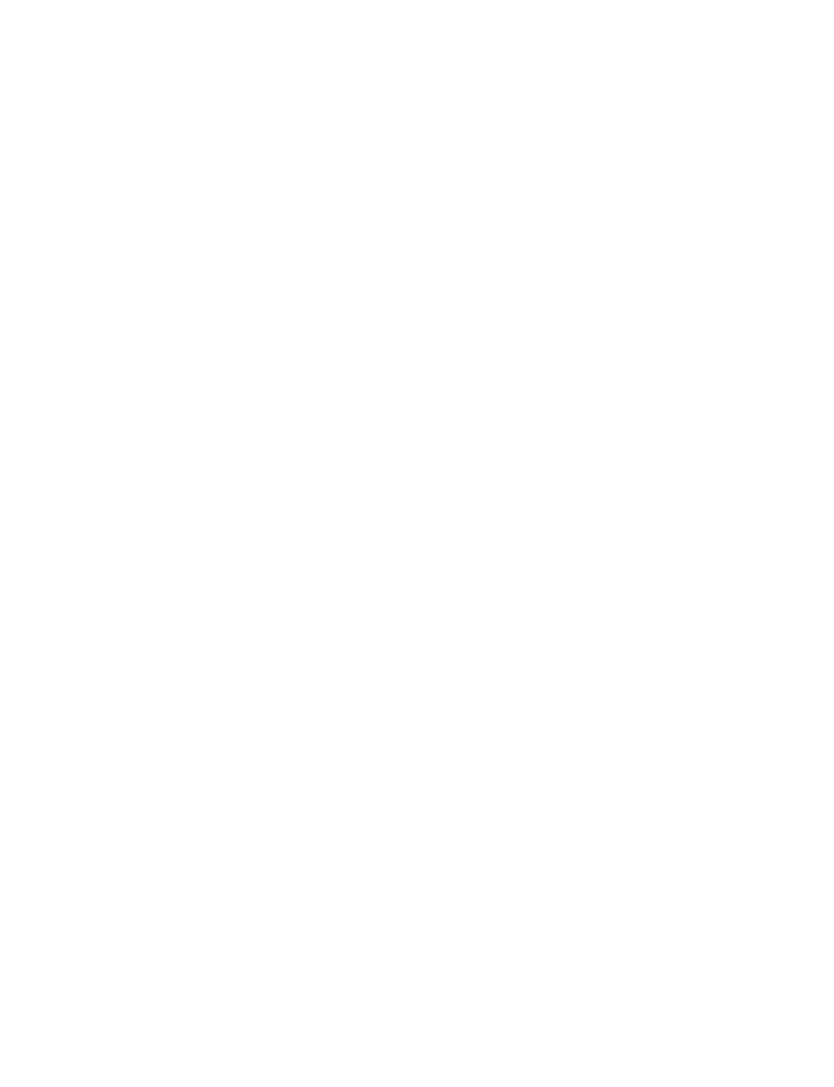 click on "Family experiences" at bounding box center (321, 161) 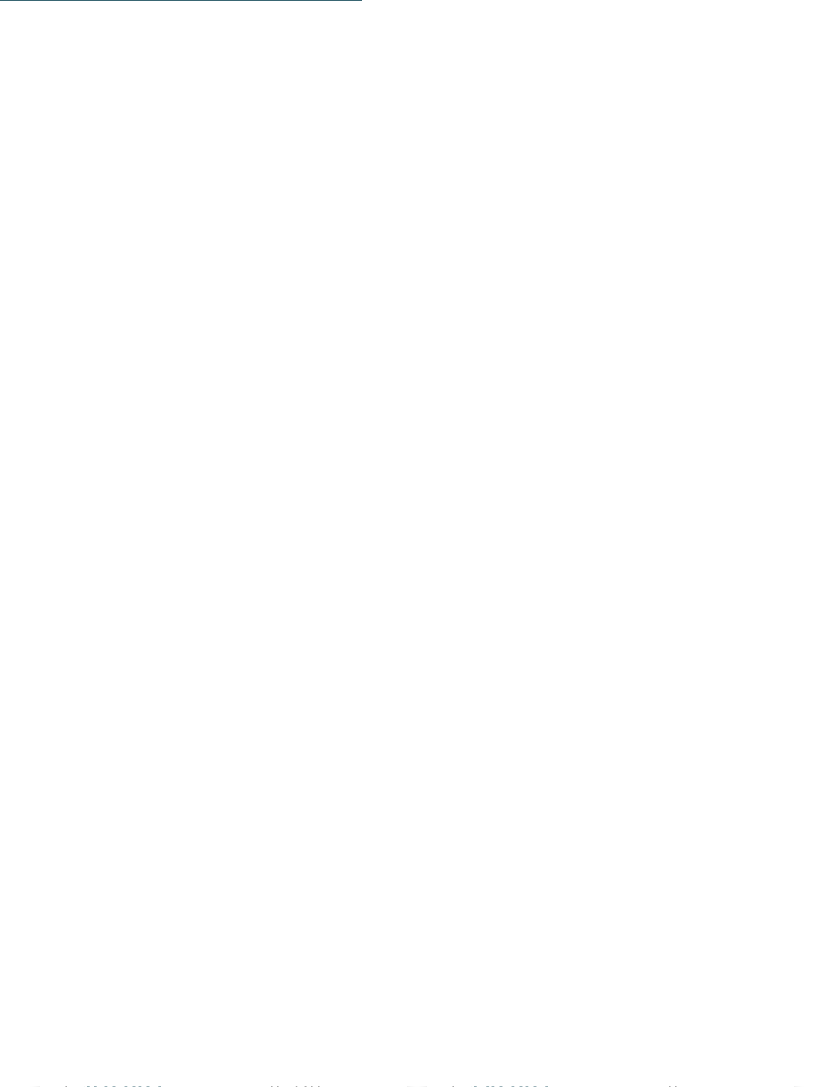 scroll, scrollTop: 1693, scrollLeft: 0, axis: vertical 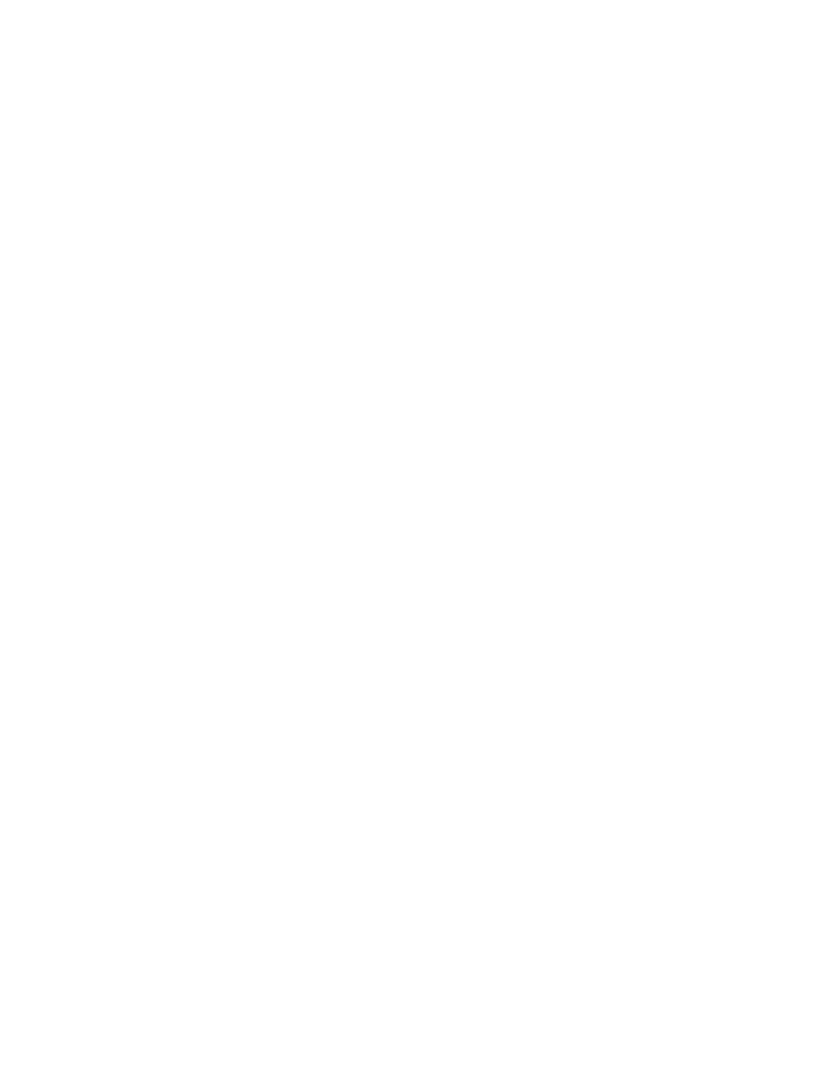 click on "continua a leggere" at bounding box center (525, 648) 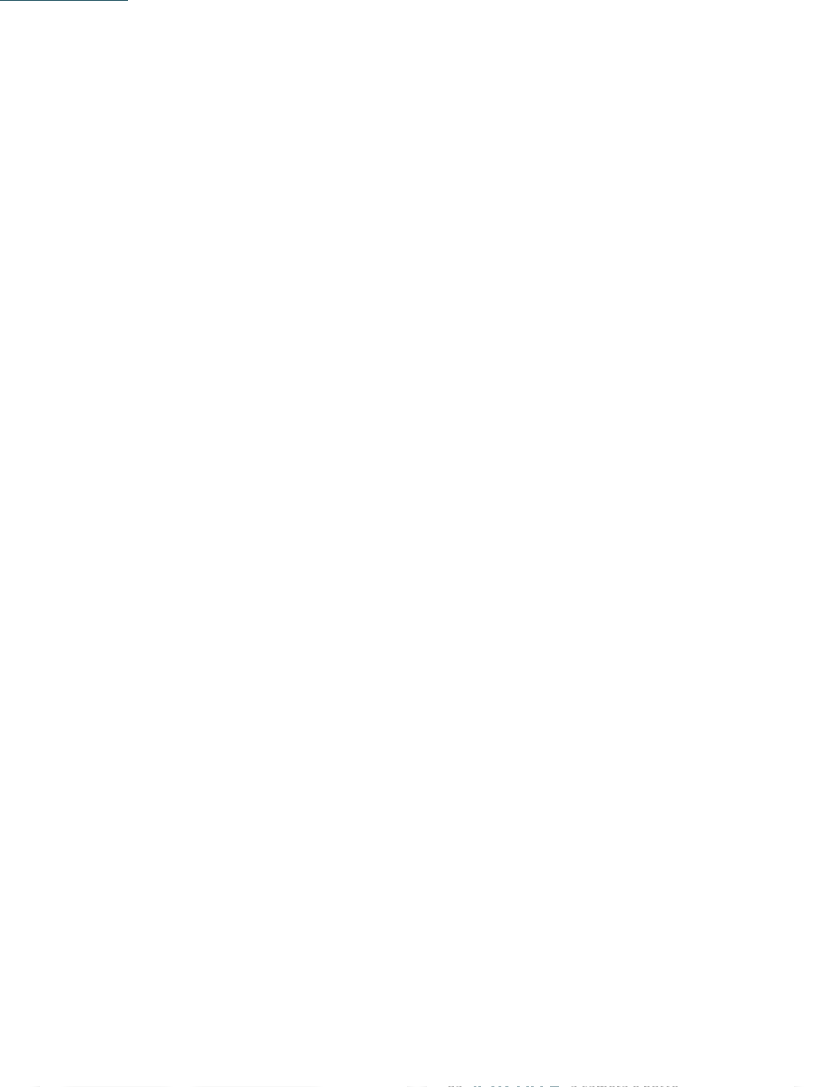 scroll, scrollTop: 516, scrollLeft: 0, axis: vertical 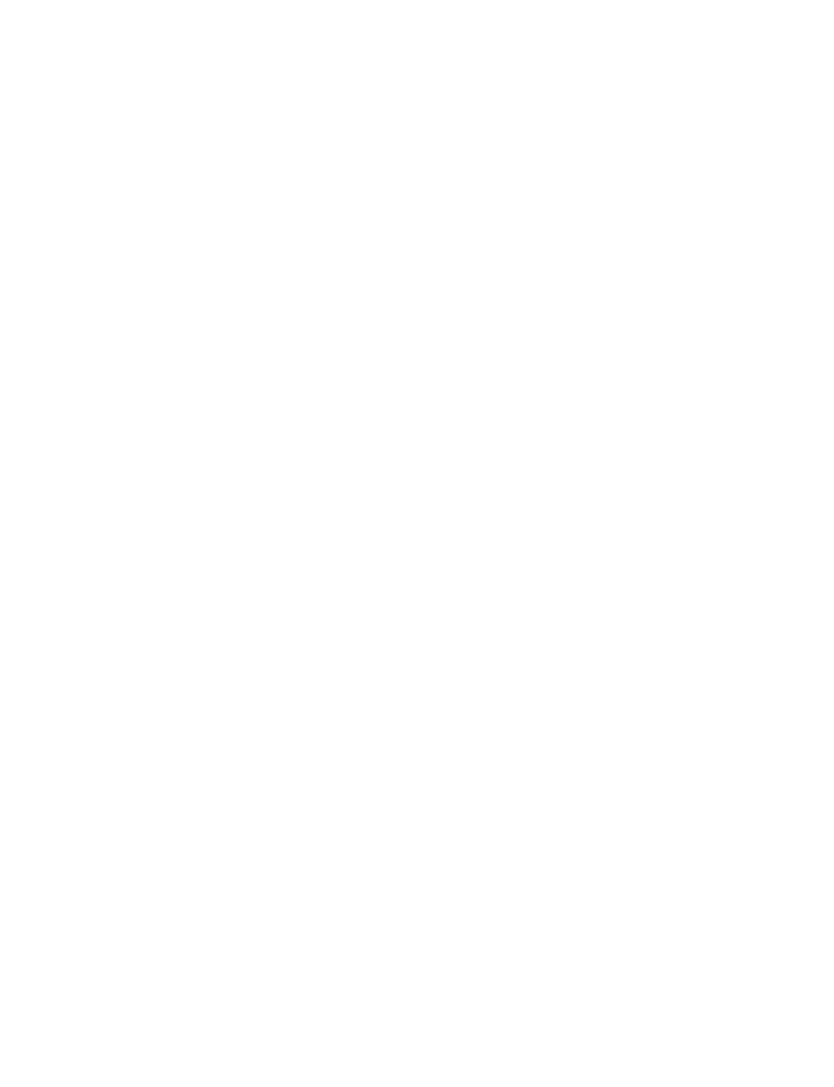 click on "Das Mühlwald Quality Time Family Resort" at bounding box center (191, 412) 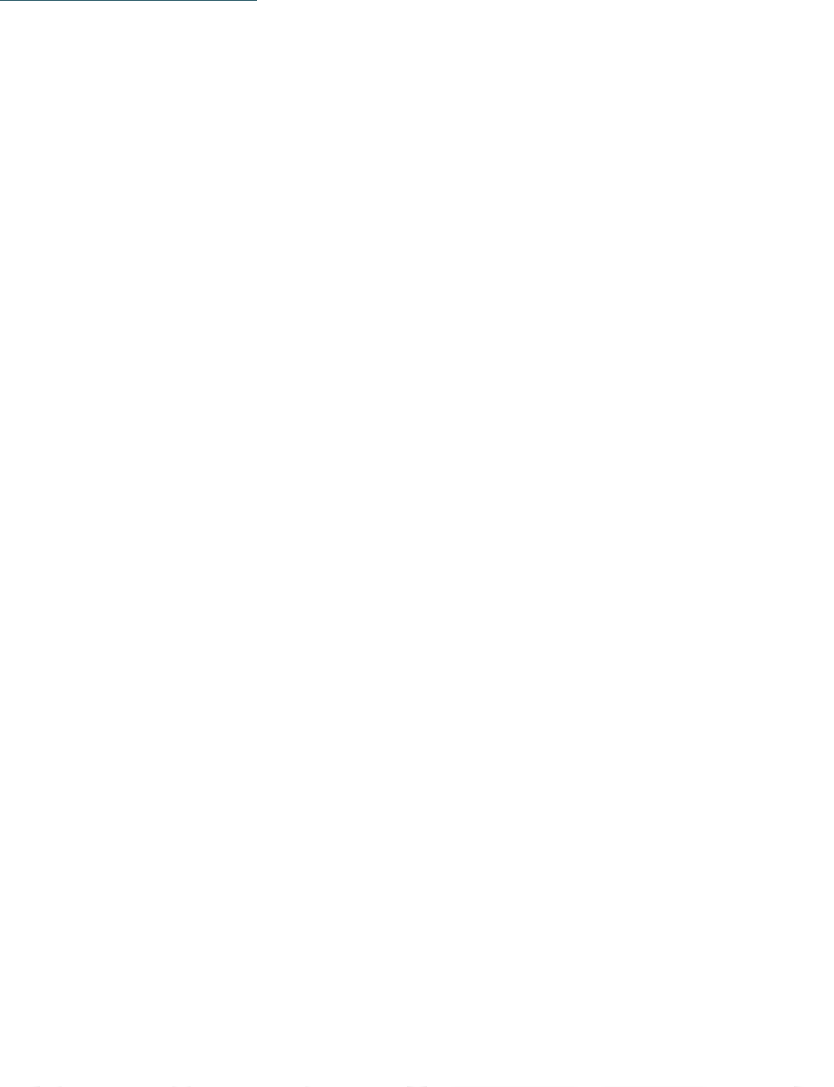 click on "continua a leggere" at bounding box center [525, 615] 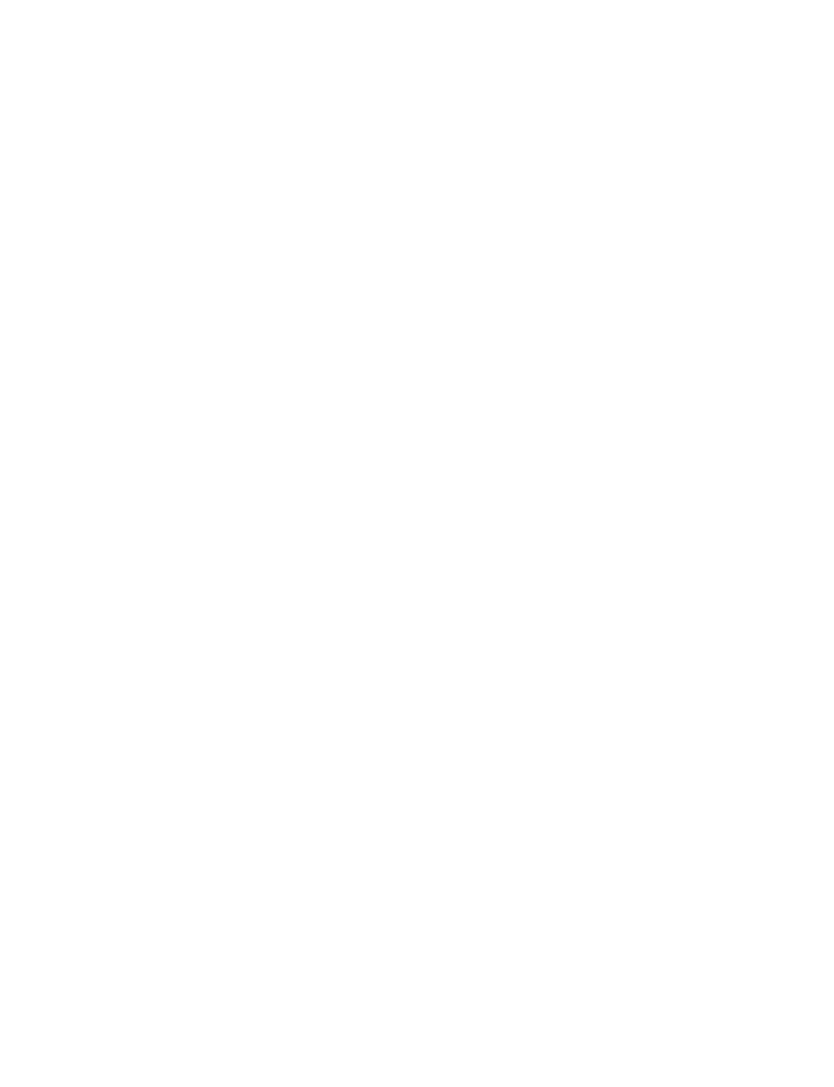 scroll, scrollTop: 1734, scrollLeft: 0, axis: vertical 